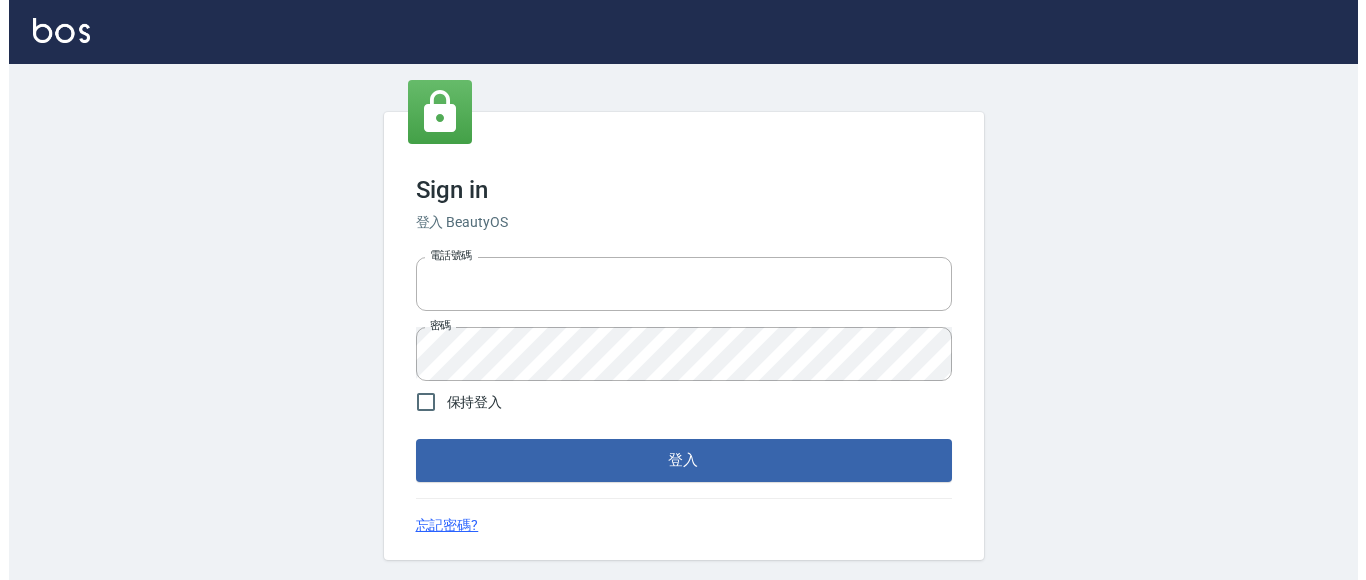 scroll, scrollTop: 0, scrollLeft: 0, axis: both 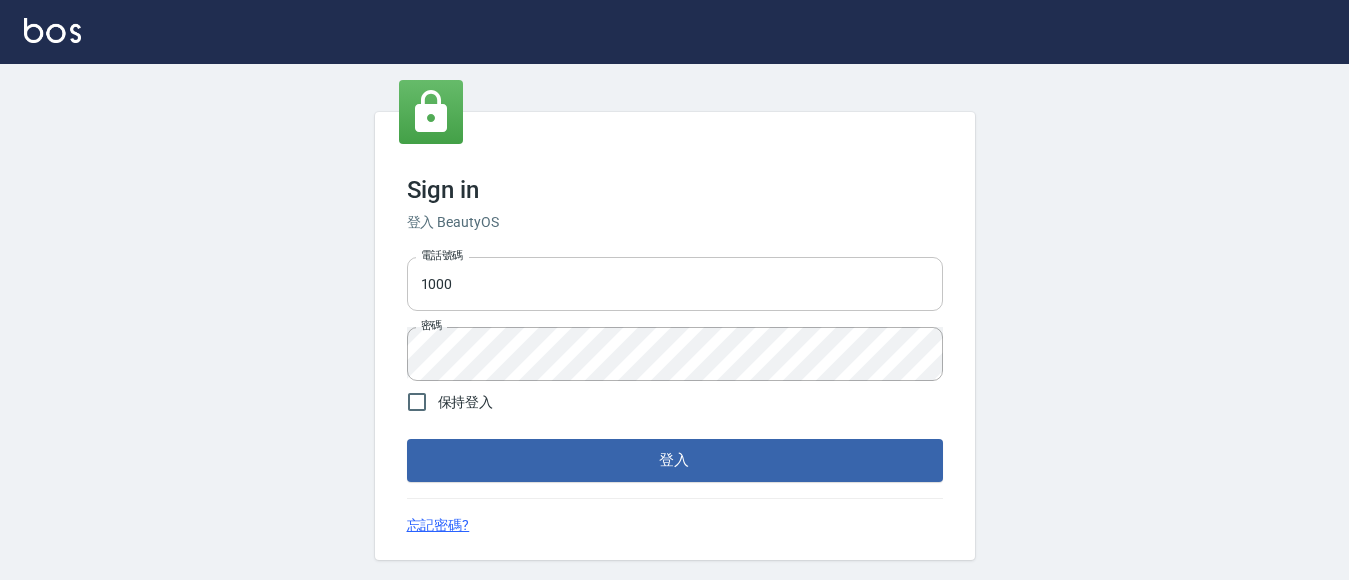 click on "1000" at bounding box center (675, 284) 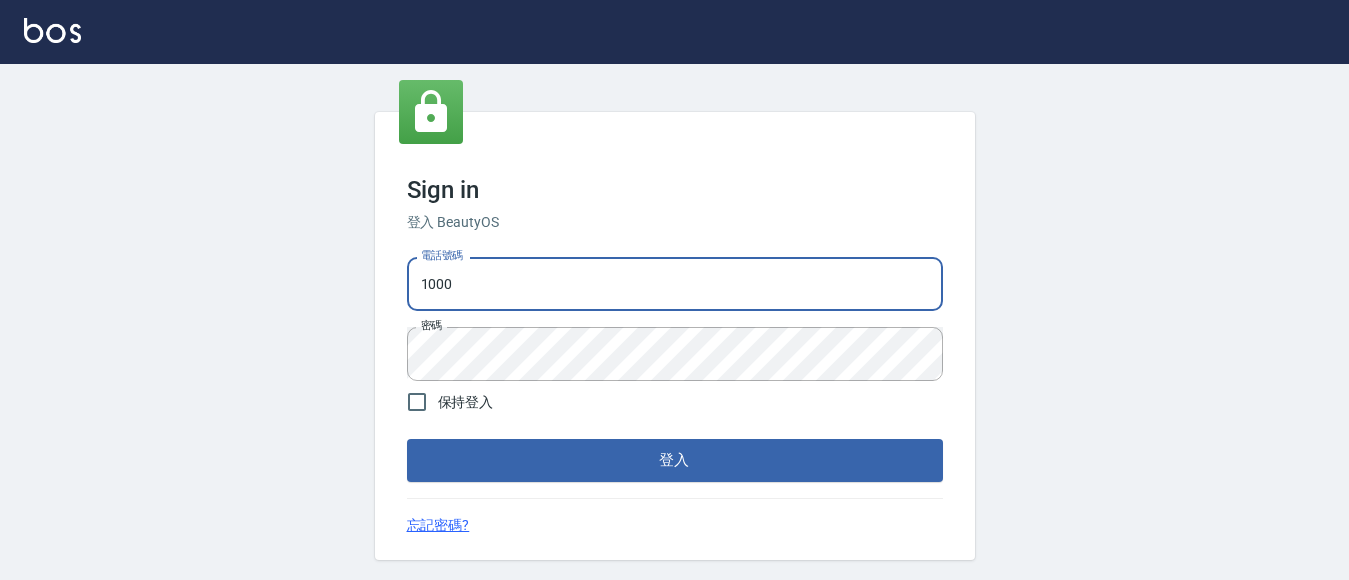 type on "0228278166" 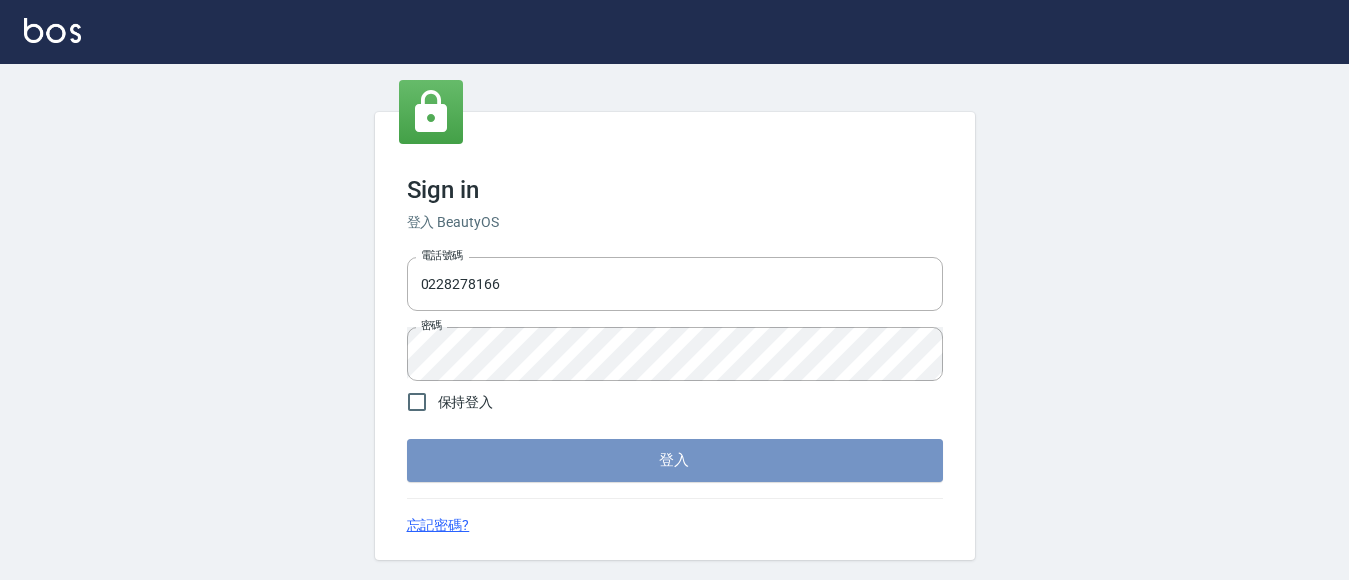 drag, startPoint x: 547, startPoint y: 447, endPoint x: 538, endPoint y: 455, distance: 12.0415945 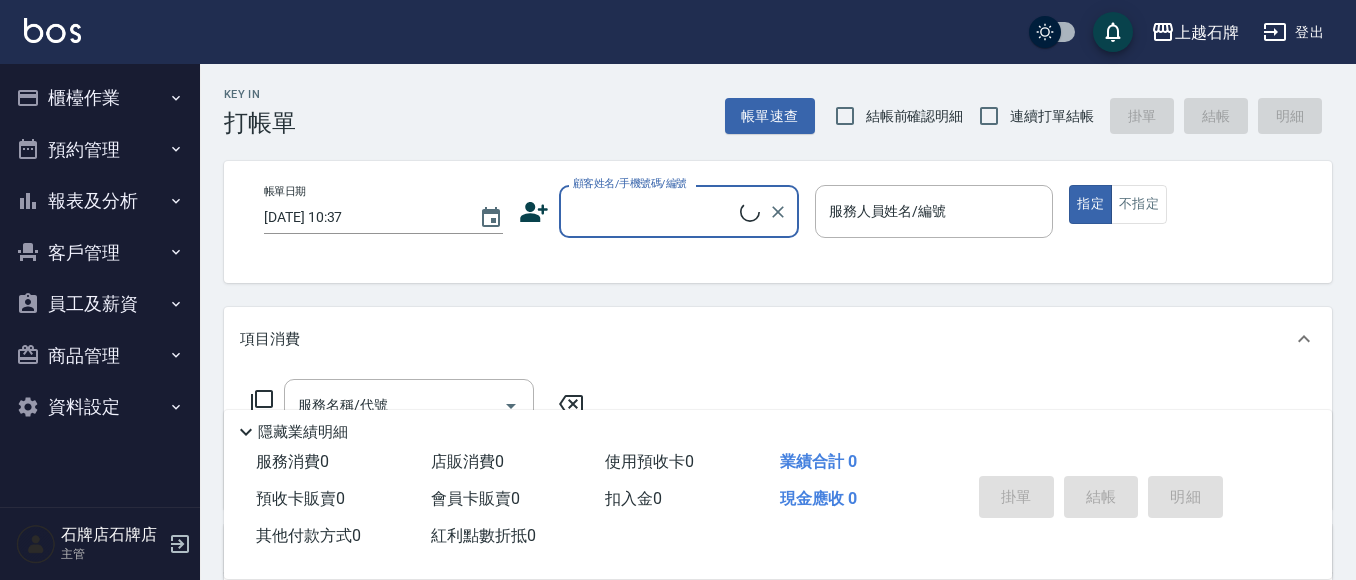 click on "櫃檯作業" at bounding box center (100, 98) 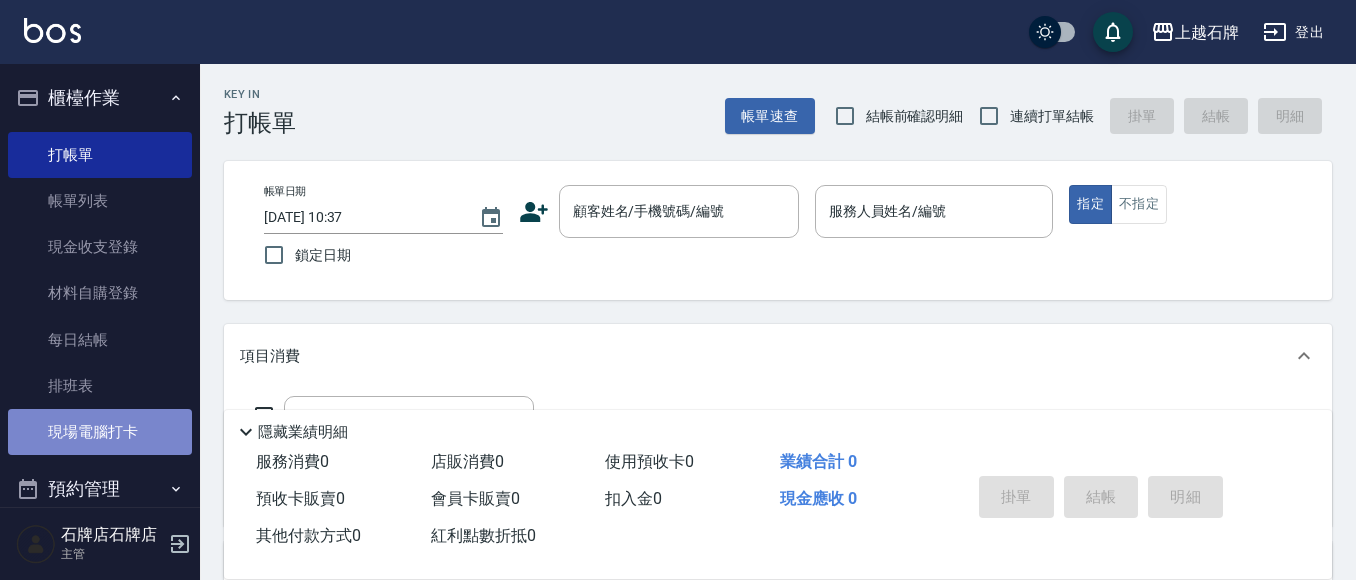 click on "現場電腦打卡" at bounding box center [100, 432] 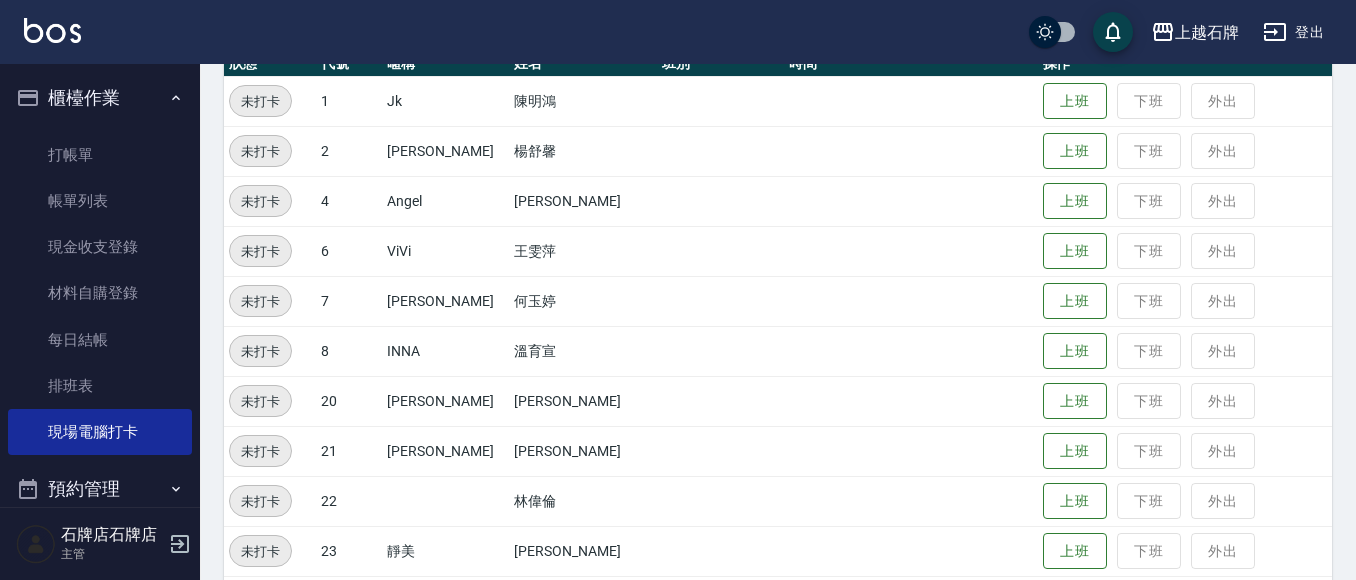 scroll, scrollTop: 300, scrollLeft: 0, axis: vertical 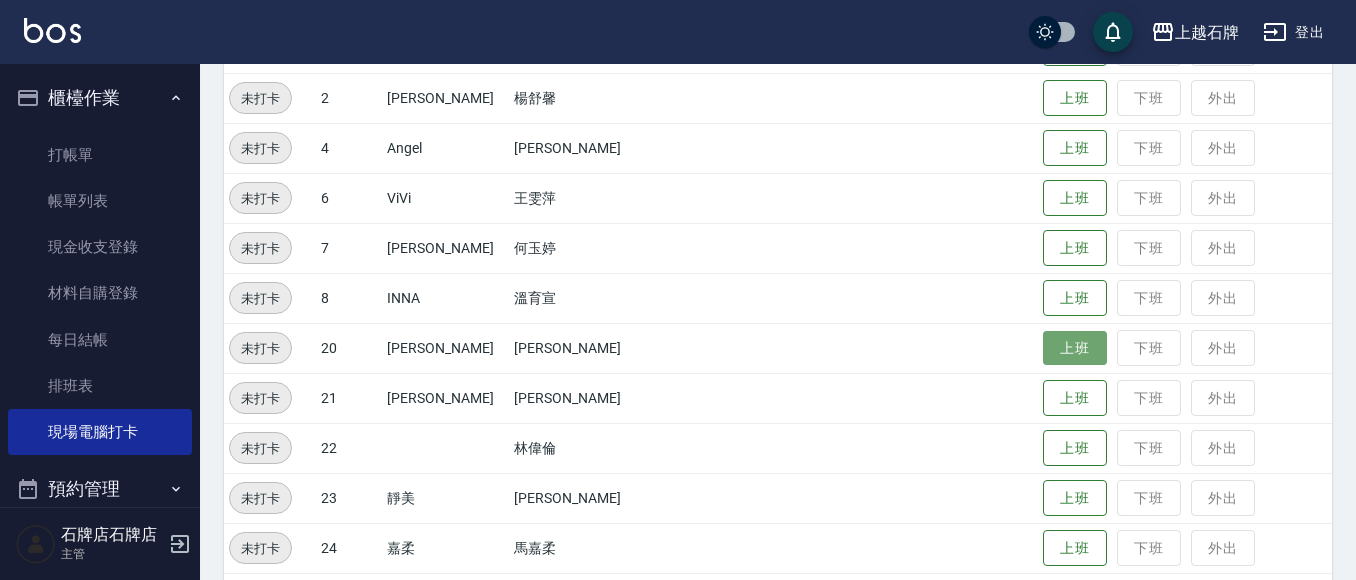 click on "上班" at bounding box center (1075, 348) 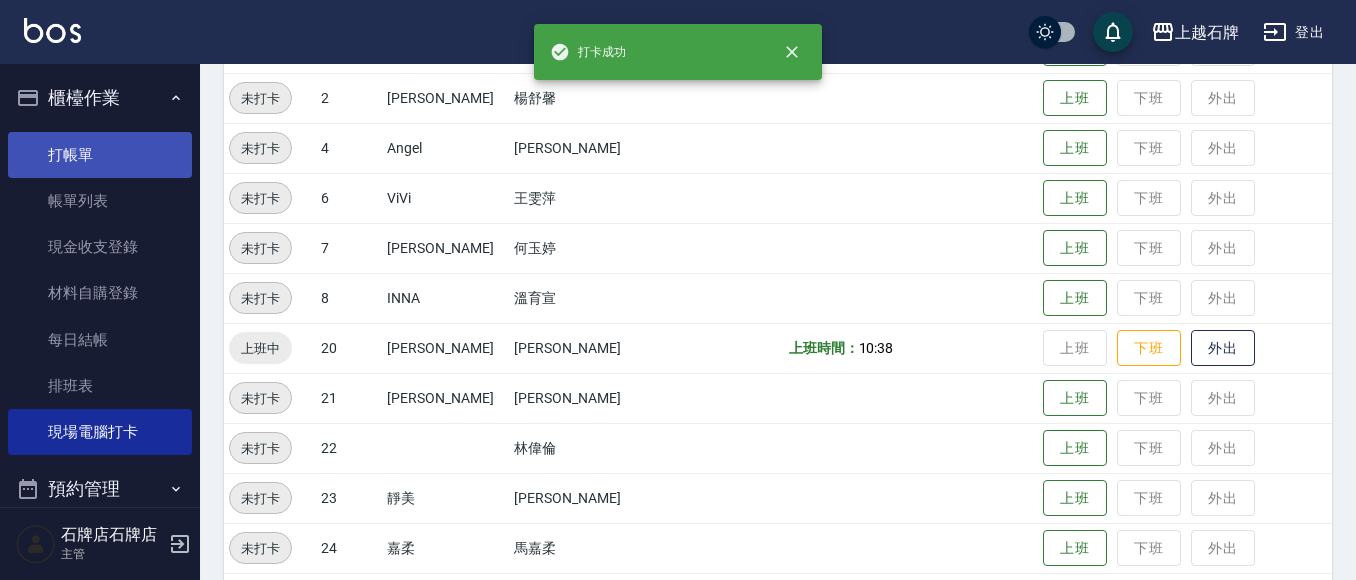 click on "打帳單" at bounding box center [100, 155] 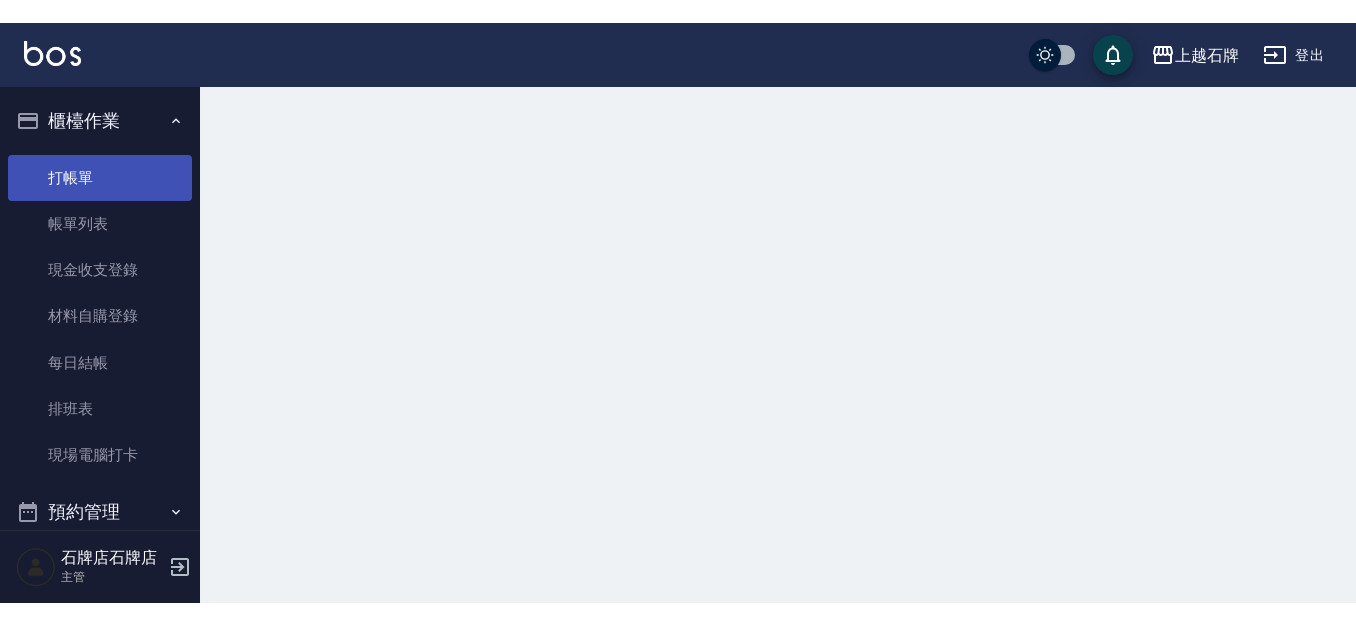 scroll, scrollTop: 0, scrollLeft: 0, axis: both 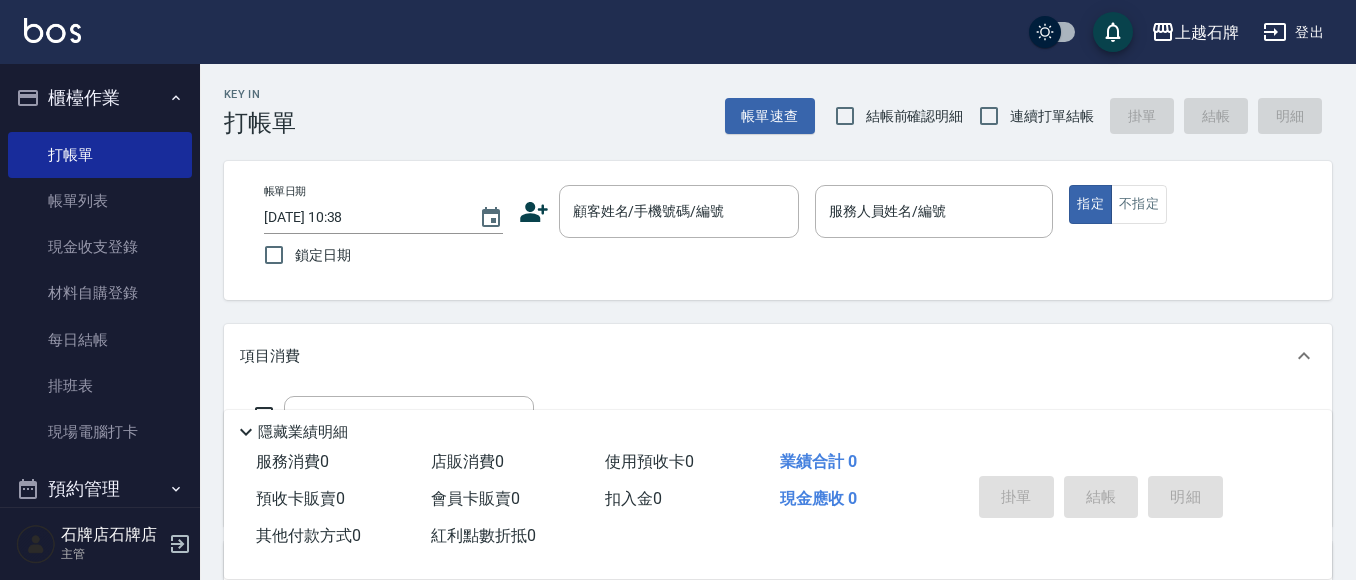click on "Key In 打帳單 帳單速查 結帳前確認明細 連續打單結帳 掛單 結帳 明細" at bounding box center [766, 100] 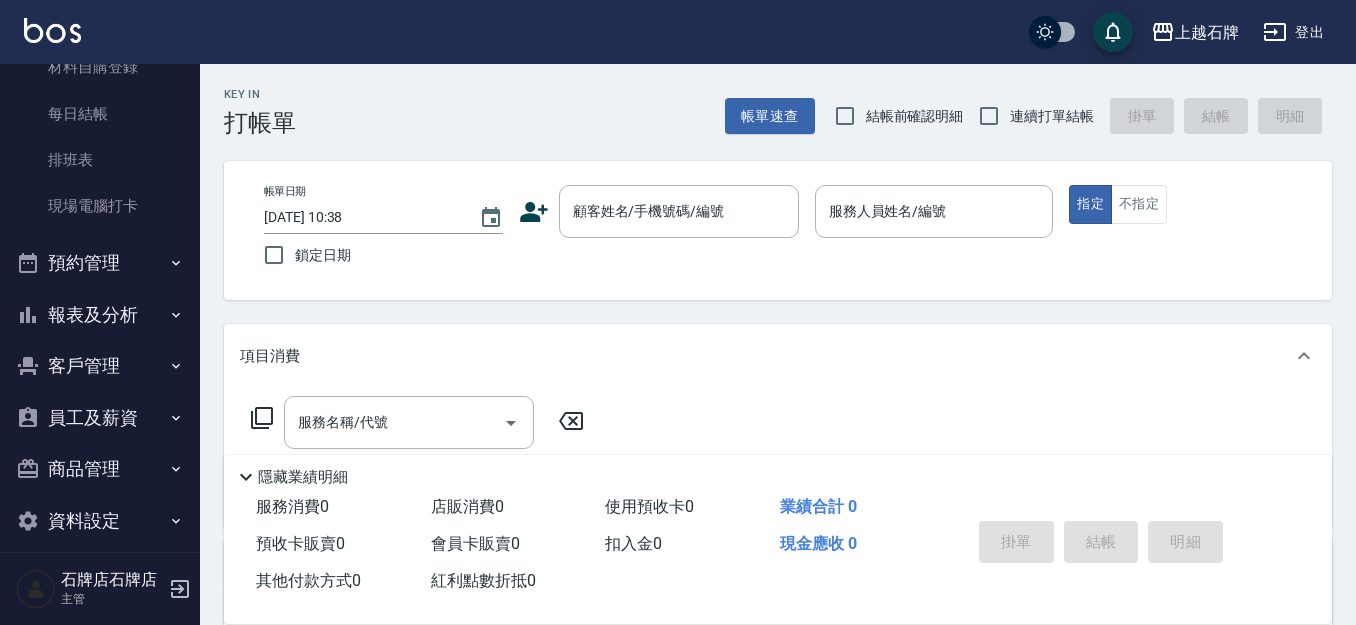scroll, scrollTop: 244, scrollLeft: 0, axis: vertical 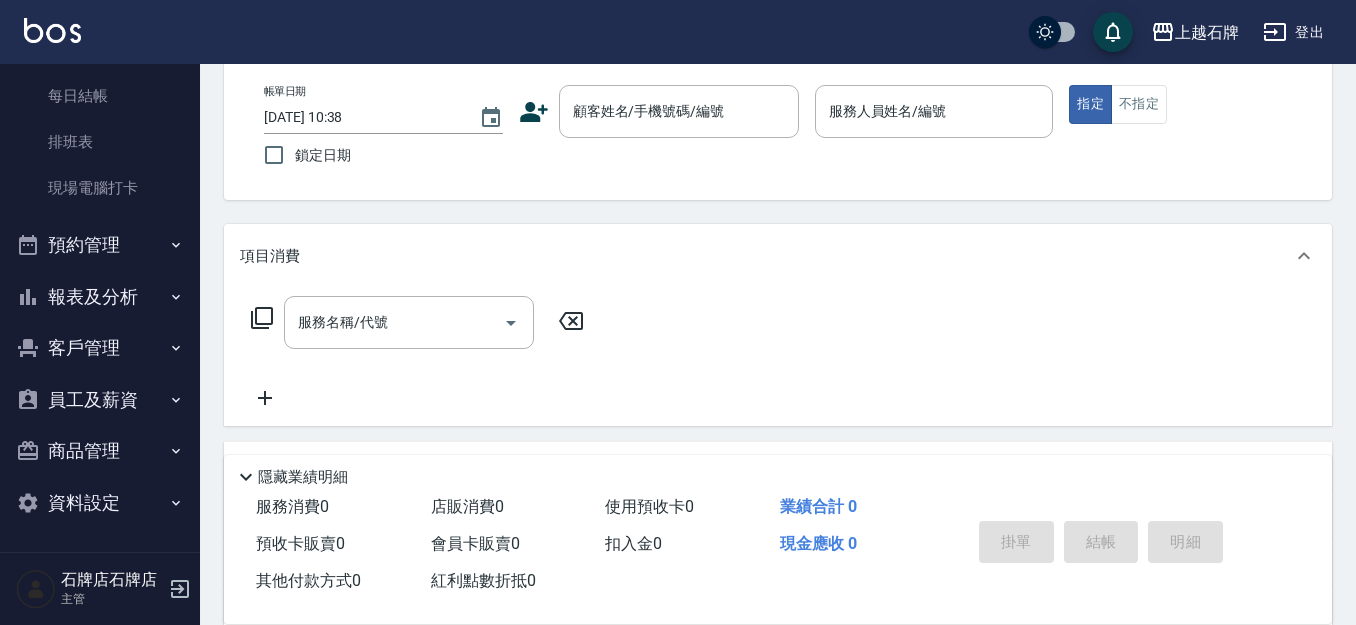 click on "商品管理" at bounding box center (100, 451) 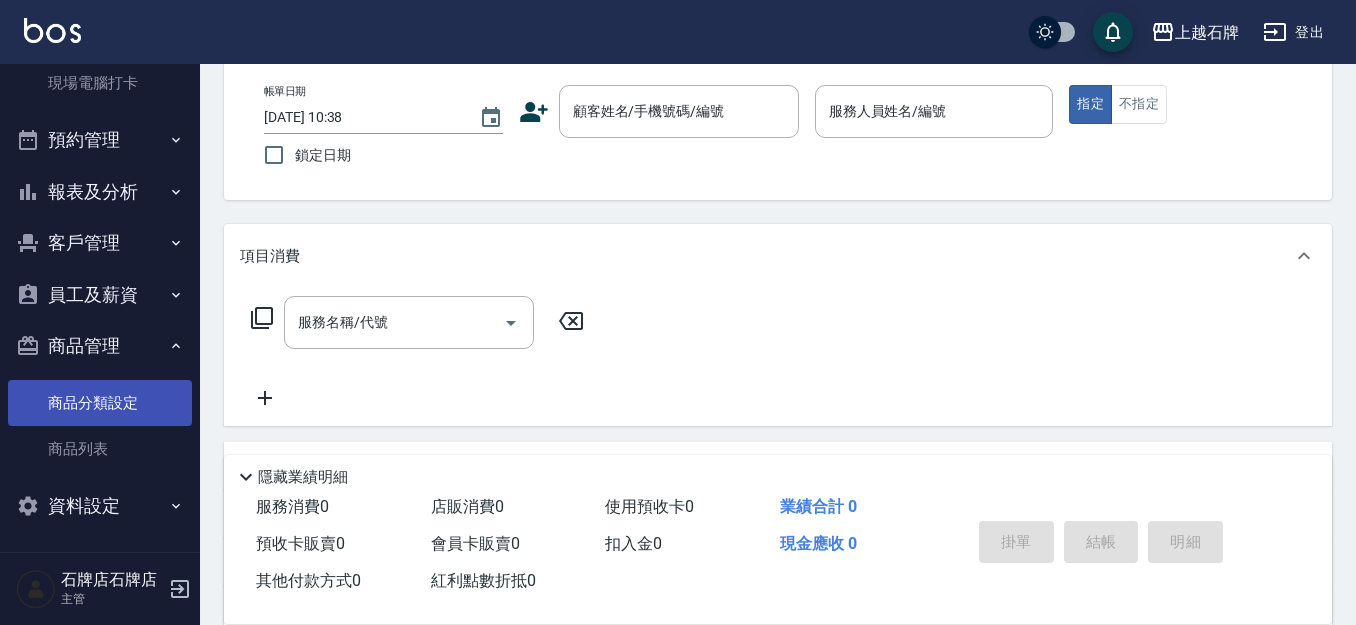 scroll, scrollTop: 350, scrollLeft: 0, axis: vertical 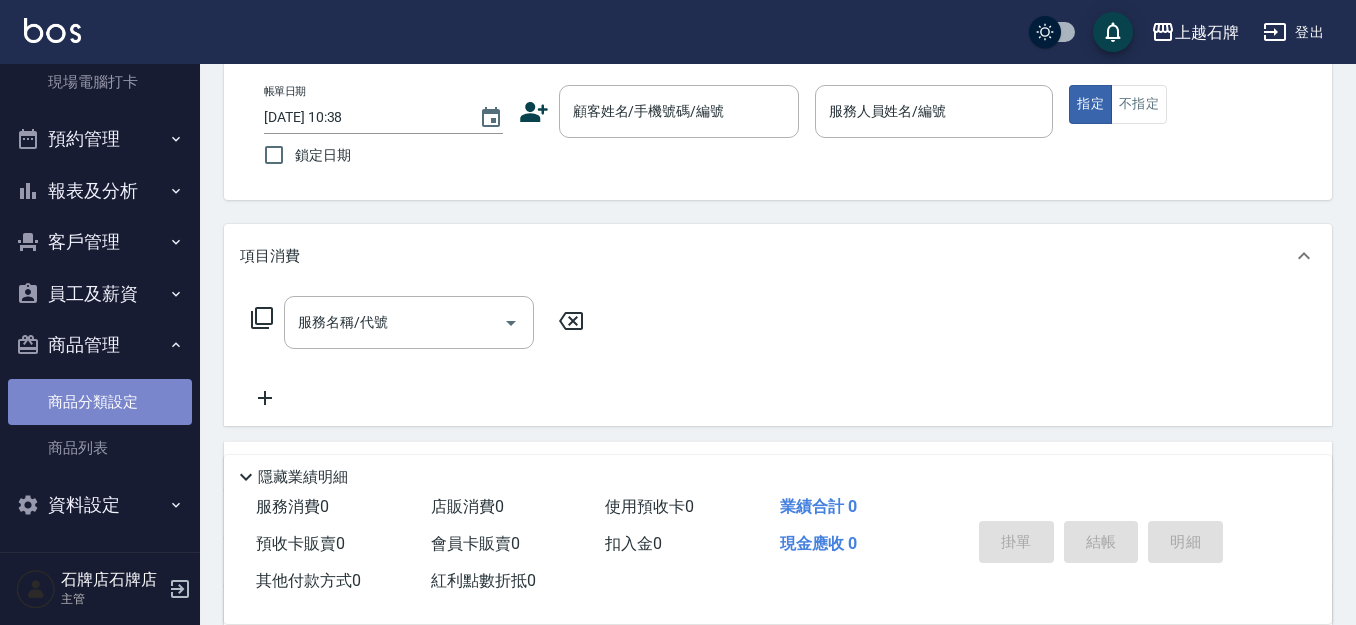 click on "商品分類設定" at bounding box center [100, 402] 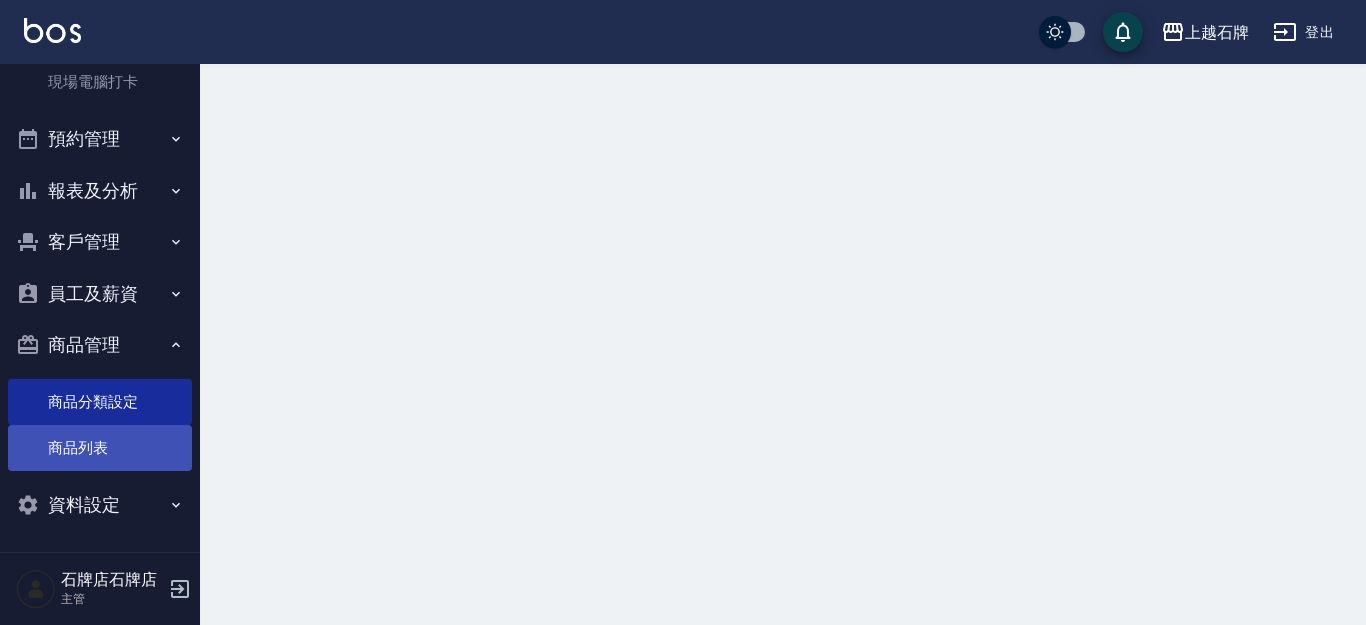click on "商品列表" at bounding box center (100, 448) 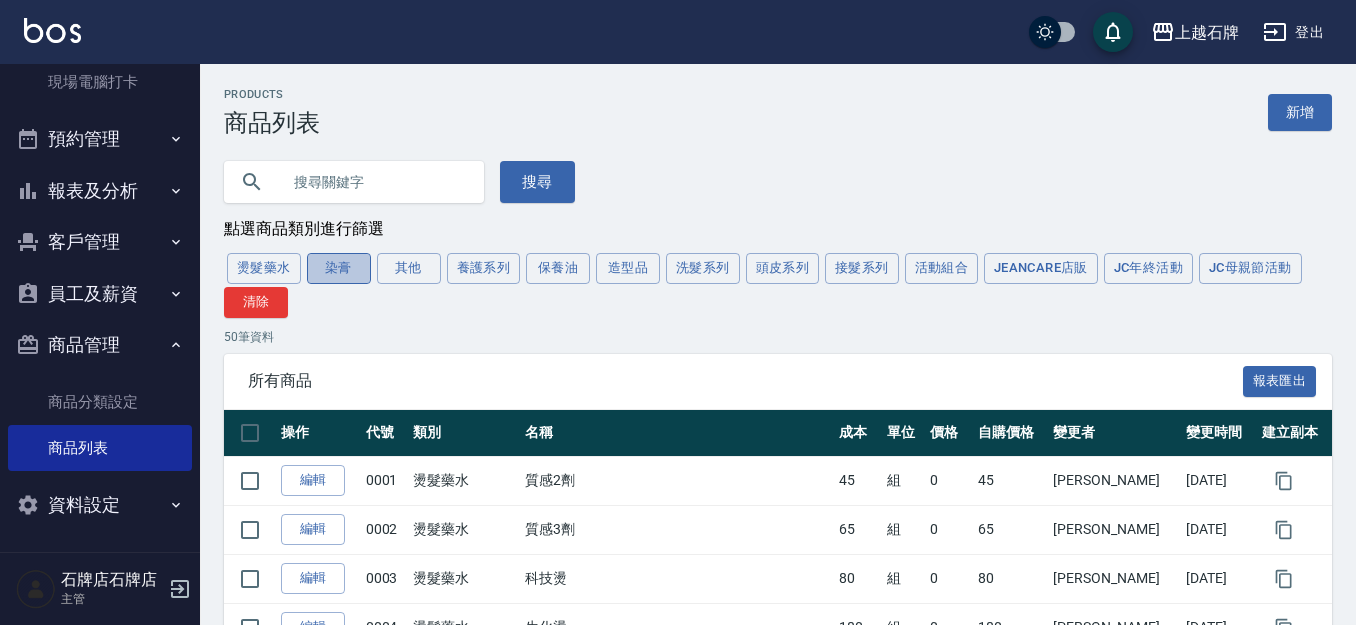 click on "染膏" at bounding box center [339, 268] 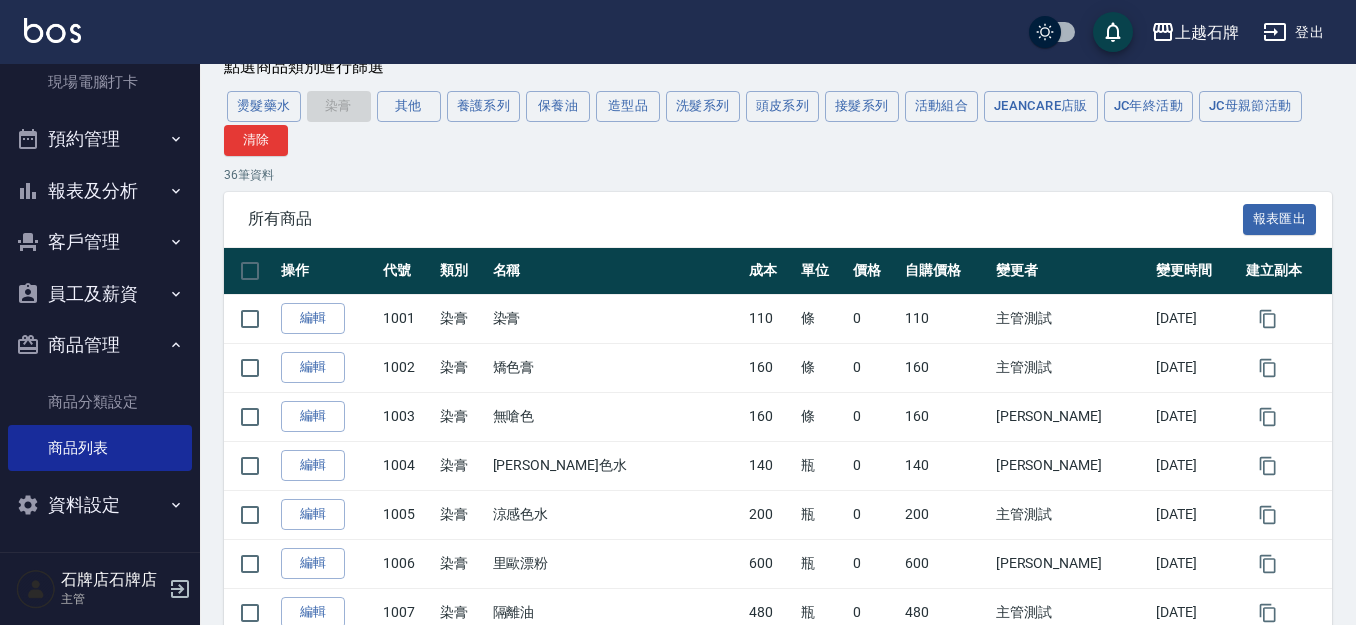 scroll, scrollTop: 200, scrollLeft: 0, axis: vertical 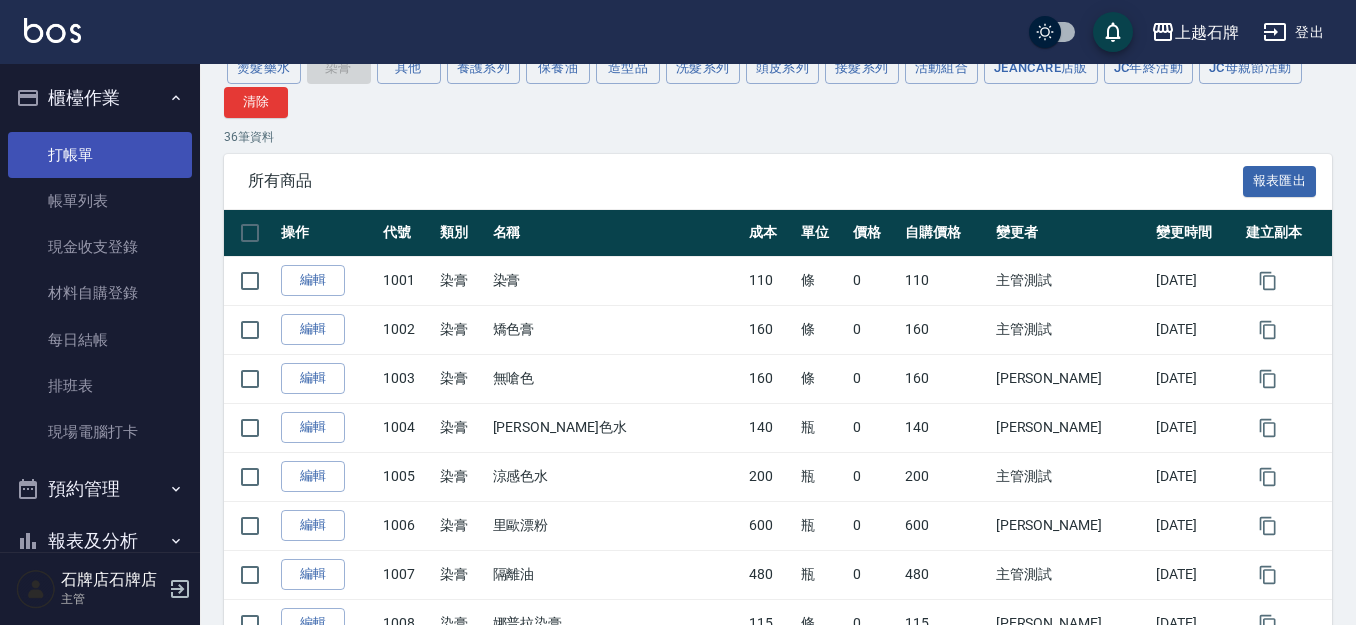 click on "打帳單" at bounding box center (100, 155) 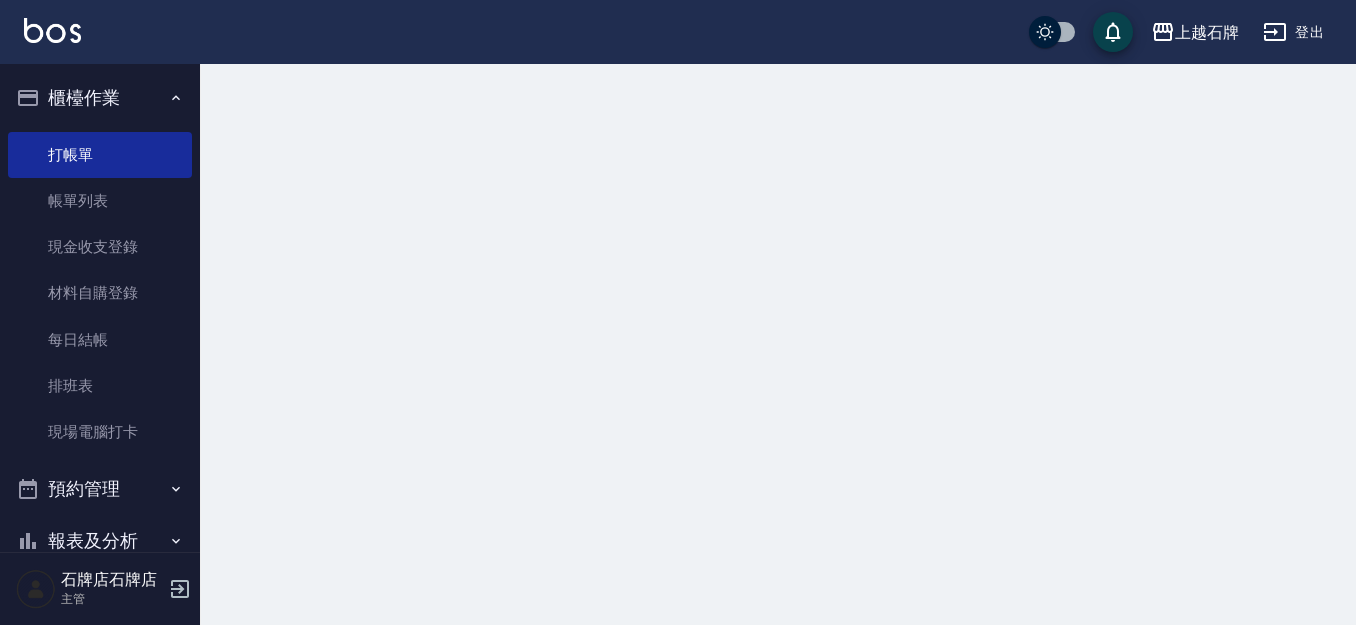 scroll, scrollTop: 0, scrollLeft: 0, axis: both 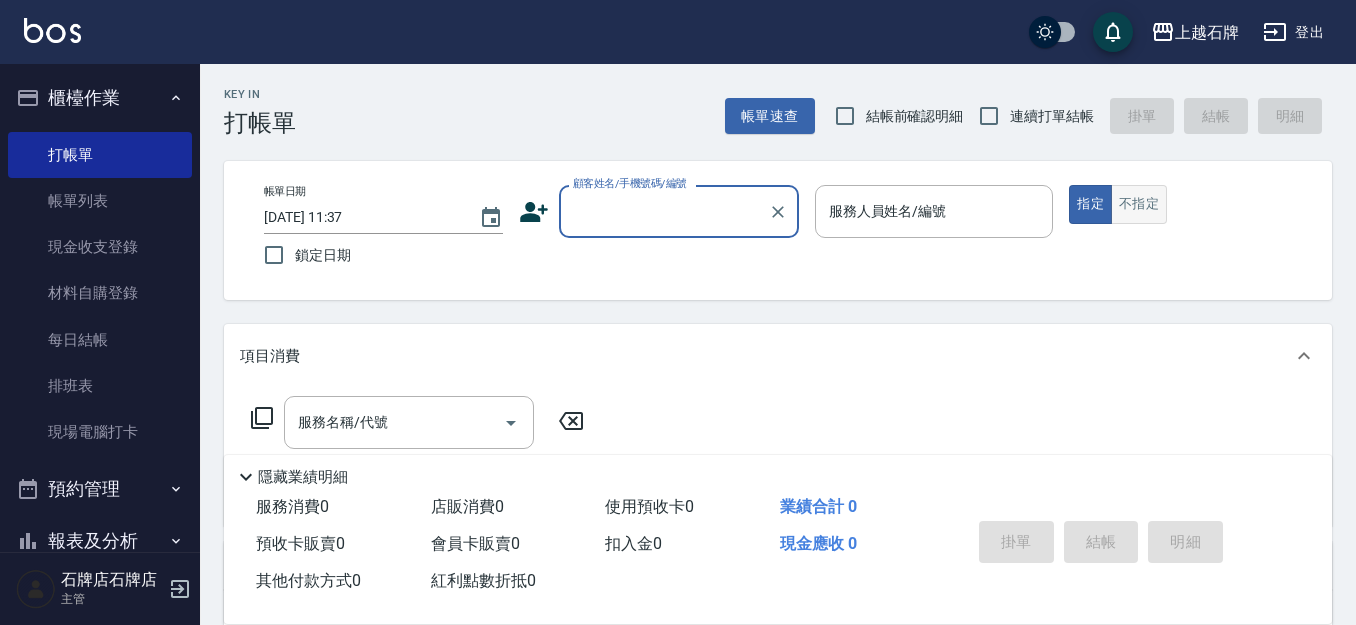 click on "不指定" at bounding box center [1139, 204] 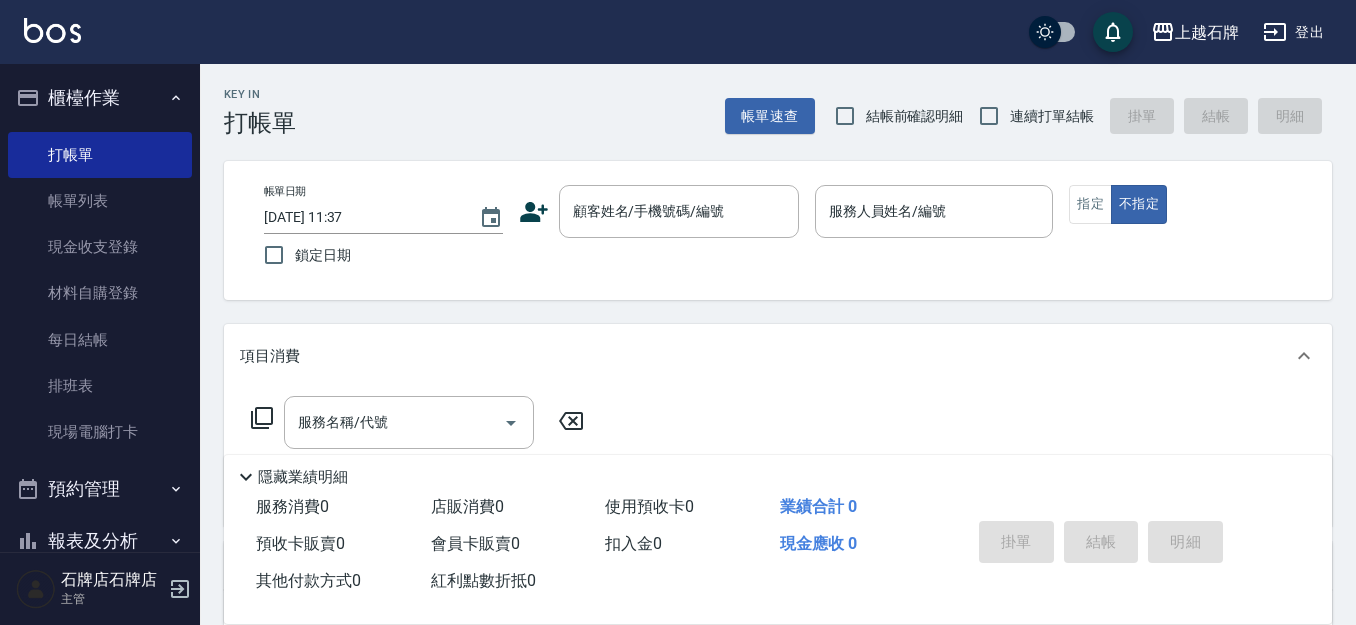 click on "Key In 打帳單 帳單速查 結帳前確認明細 連續打單結帳 掛單 結帳 明細 帳單日期 [DATE] 11:37 鎖定日期 顧客姓名/手機號碼/編號 顧客姓名/手機號碼/編號 服務人員姓名/編號 服務人員姓名/編號 指定 不指定 項目消費 服務名稱/代號 服務名稱/代號 店販銷售 服務人員姓名/編號 服務人員姓名/編號 商品代號/名稱 商品代號/名稱 預收卡販賣 卡券名稱/代號 卡券名稱/代號 使用預收卡 其他付款方式 其他付款方式 其他付款方式 備註及來源 備註 備註 訂單來源 ​ 訂單來源 隱藏業績明細 服務消費  0 店販消費  0 使用預收卡  0 業績合計   0 預收卡販賣  0 會員卡販賣  0 扣入金  0 現金應收   0 其他付款方式  0 紅利點數折抵  0 掛單 結帳 明細" at bounding box center (778, 519) 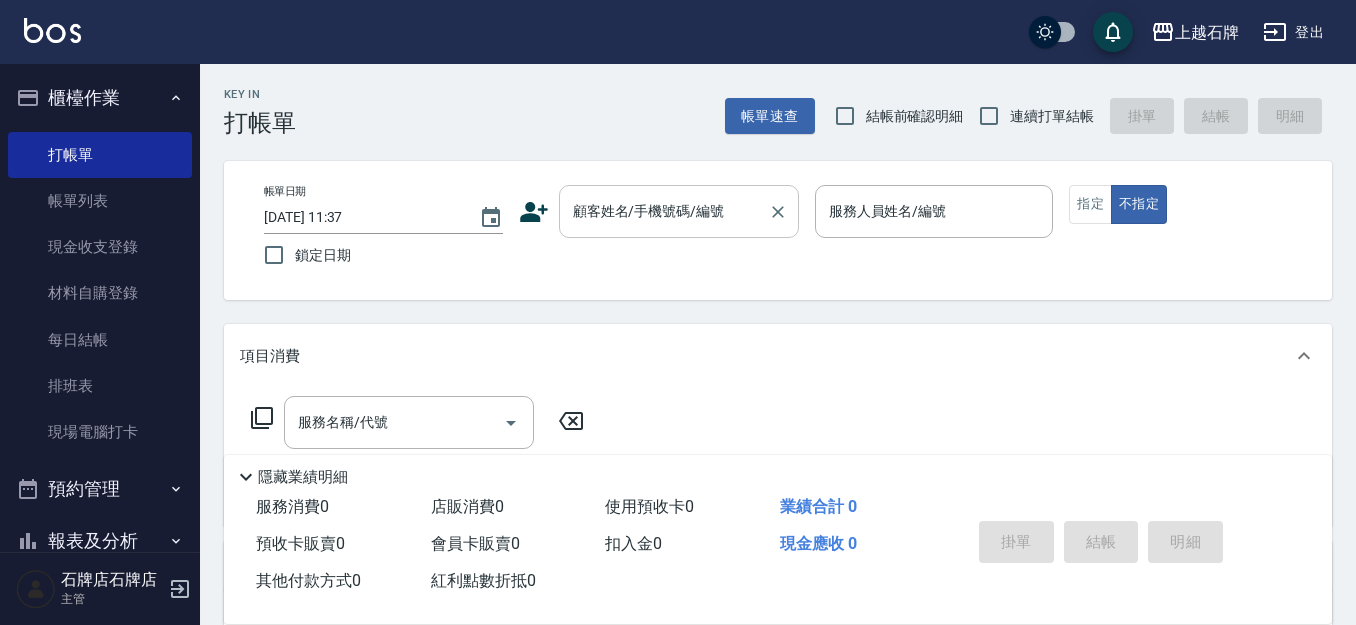 click on "顧客姓名/手機號碼/編號" at bounding box center (664, 211) 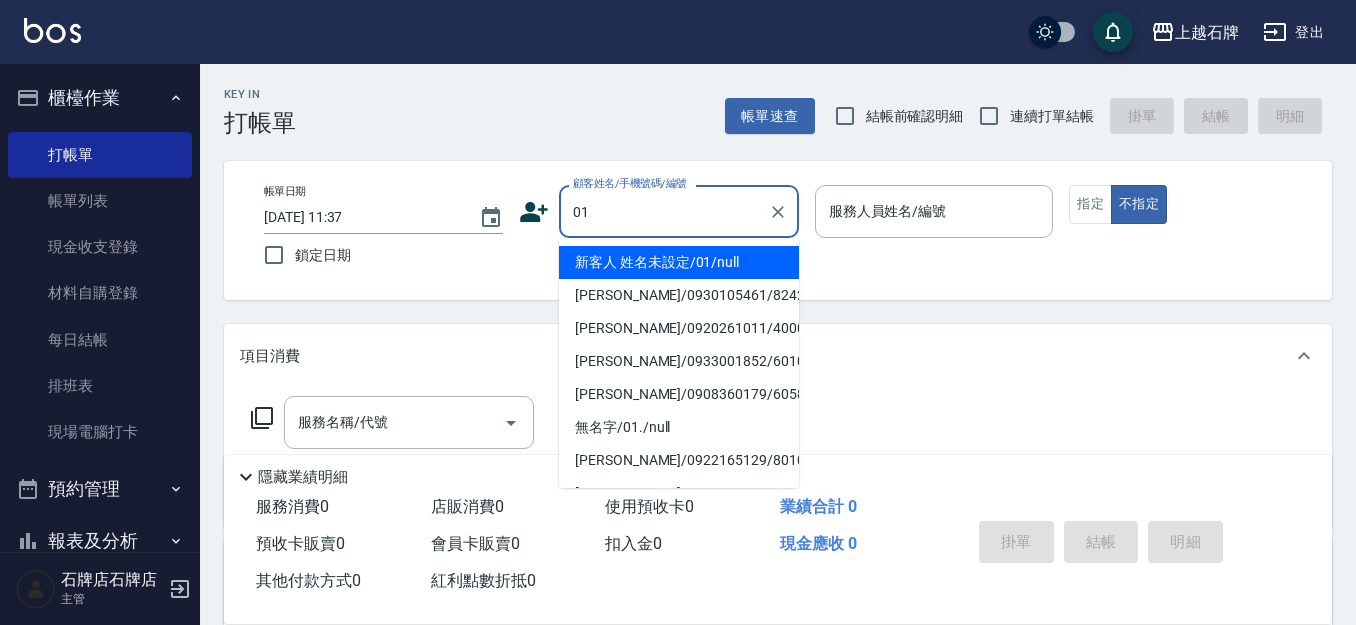 click on "新客人 姓名未設定/01/null" at bounding box center (679, 262) 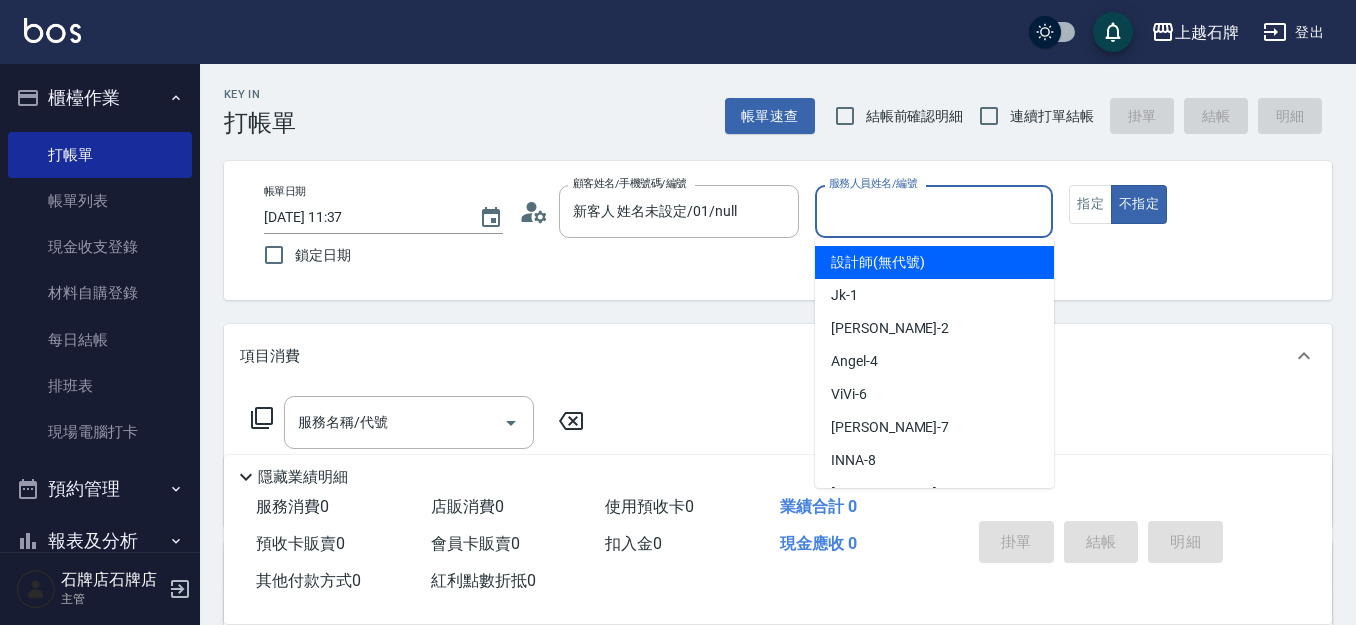click on "服務人員姓名/編號" at bounding box center (934, 211) 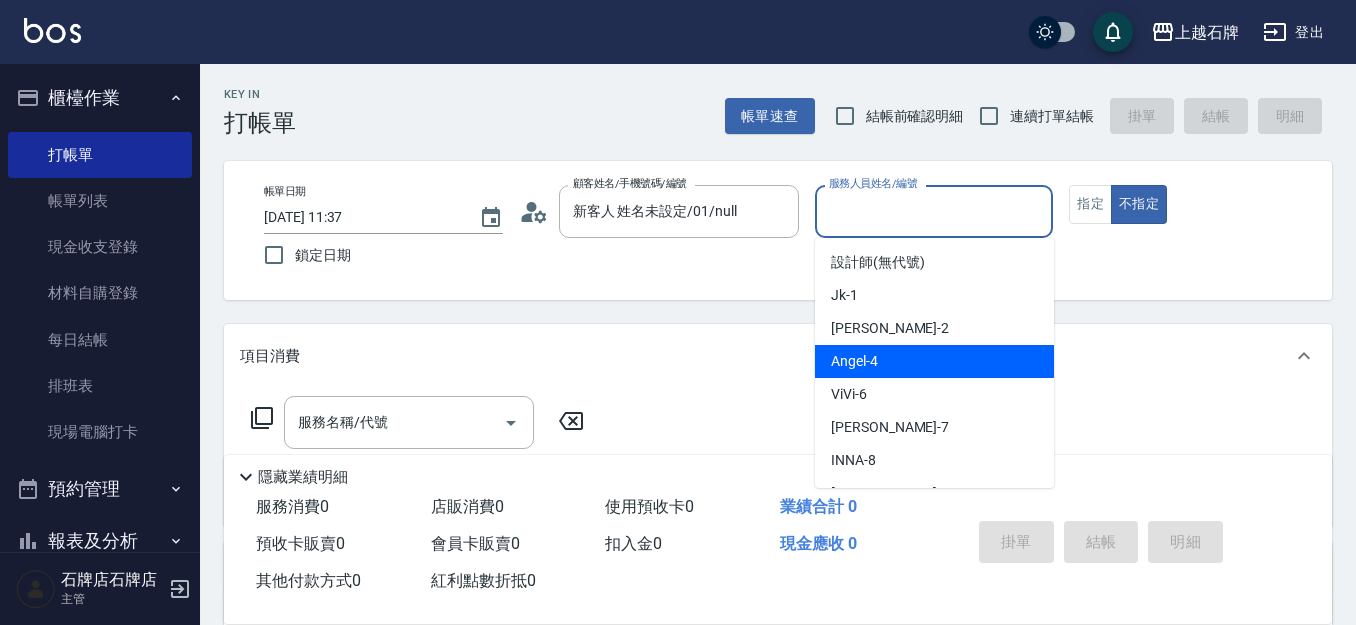 click on "[PERSON_NAME] -4" at bounding box center (934, 361) 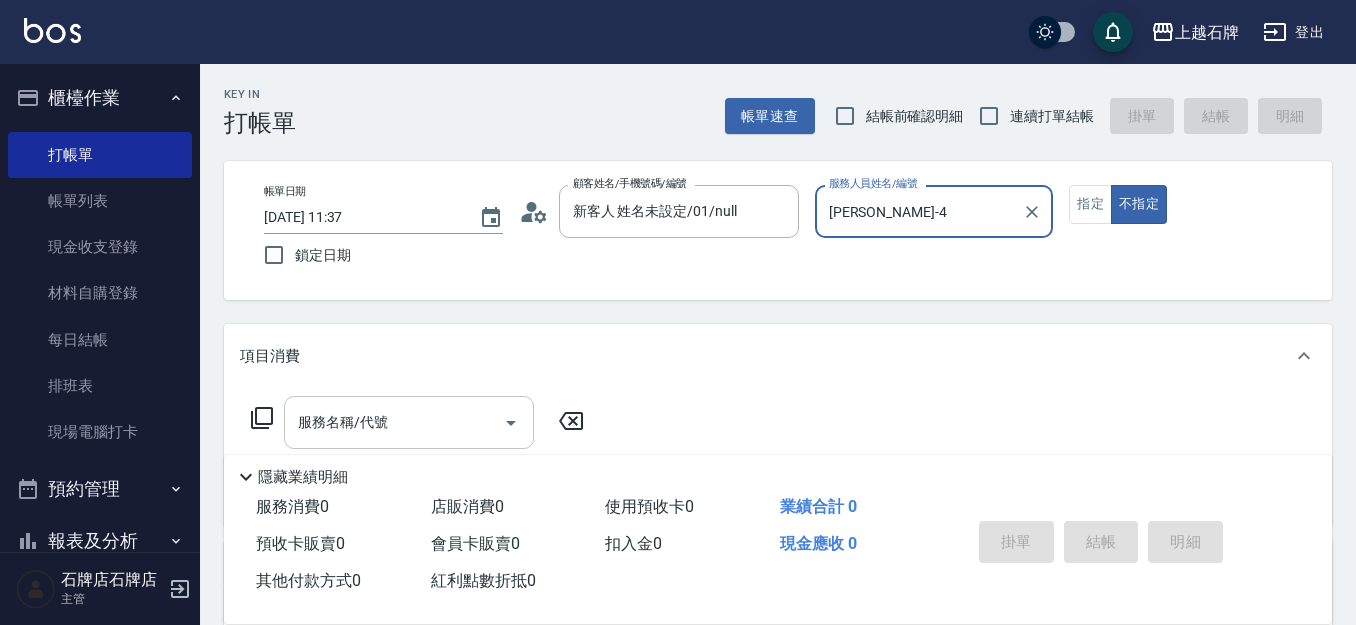 click on "服務名稱/代號" at bounding box center (394, 422) 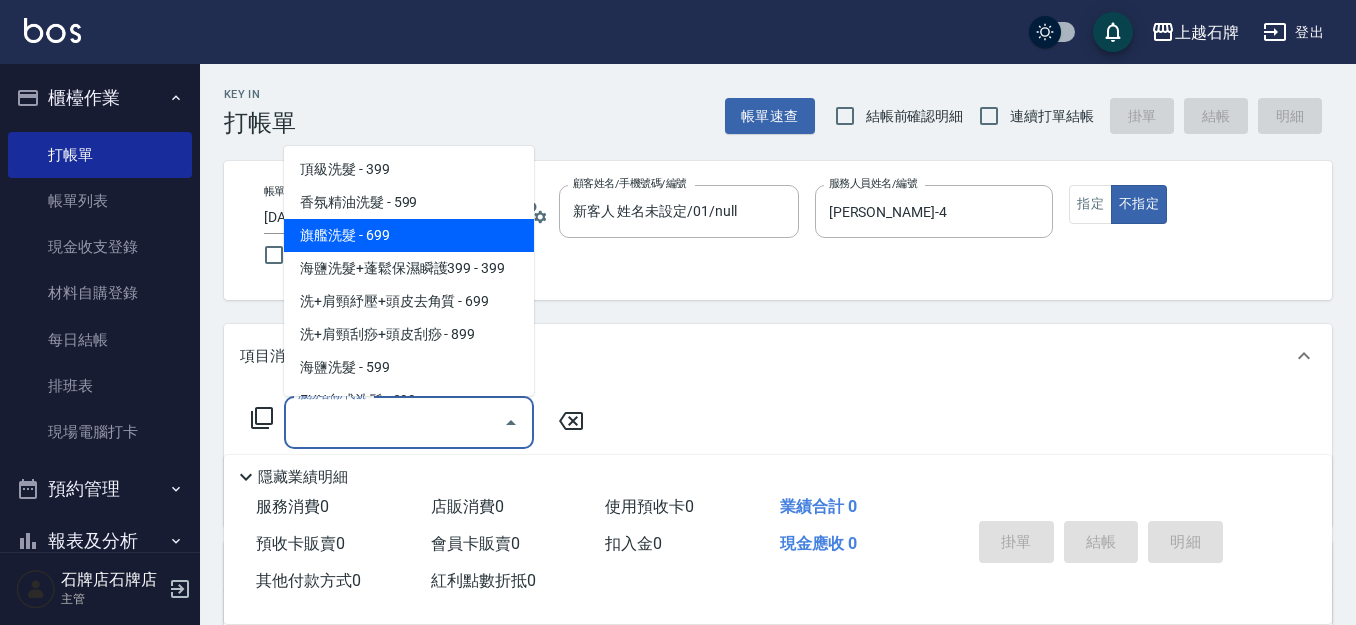 scroll, scrollTop: 200, scrollLeft: 0, axis: vertical 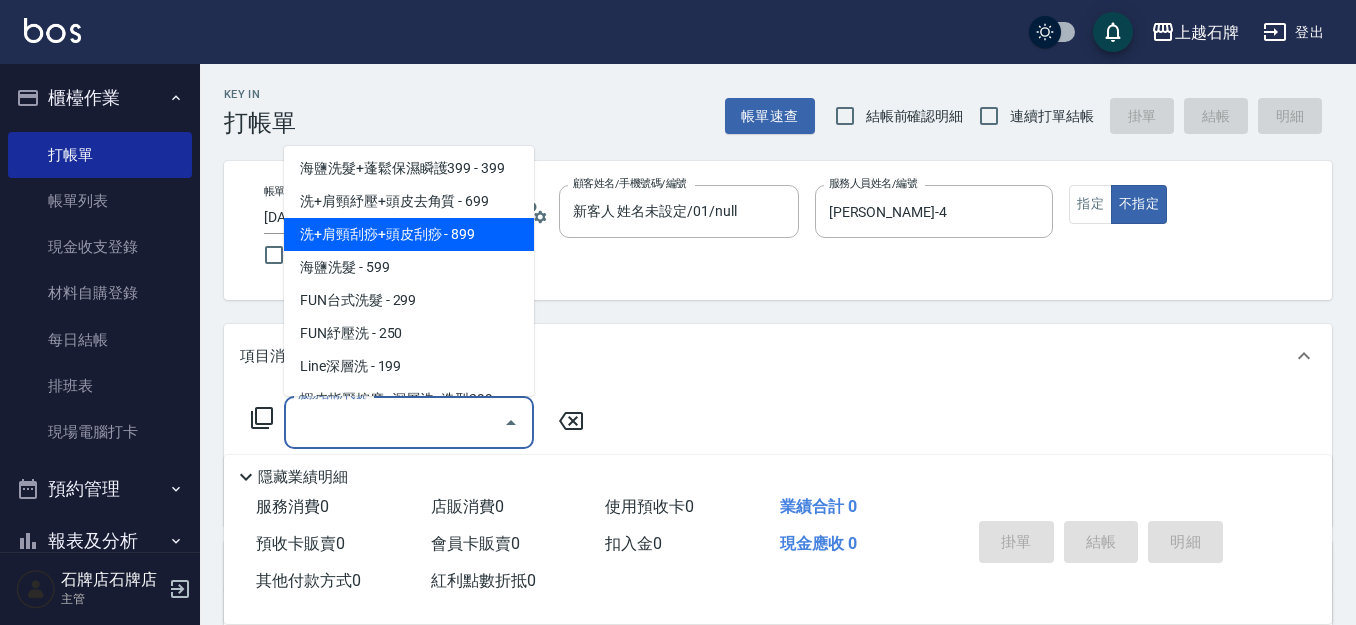 click on "洗+肩頸刮痧+頭皮刮痧 - 899" at bounding box center (409, 234) 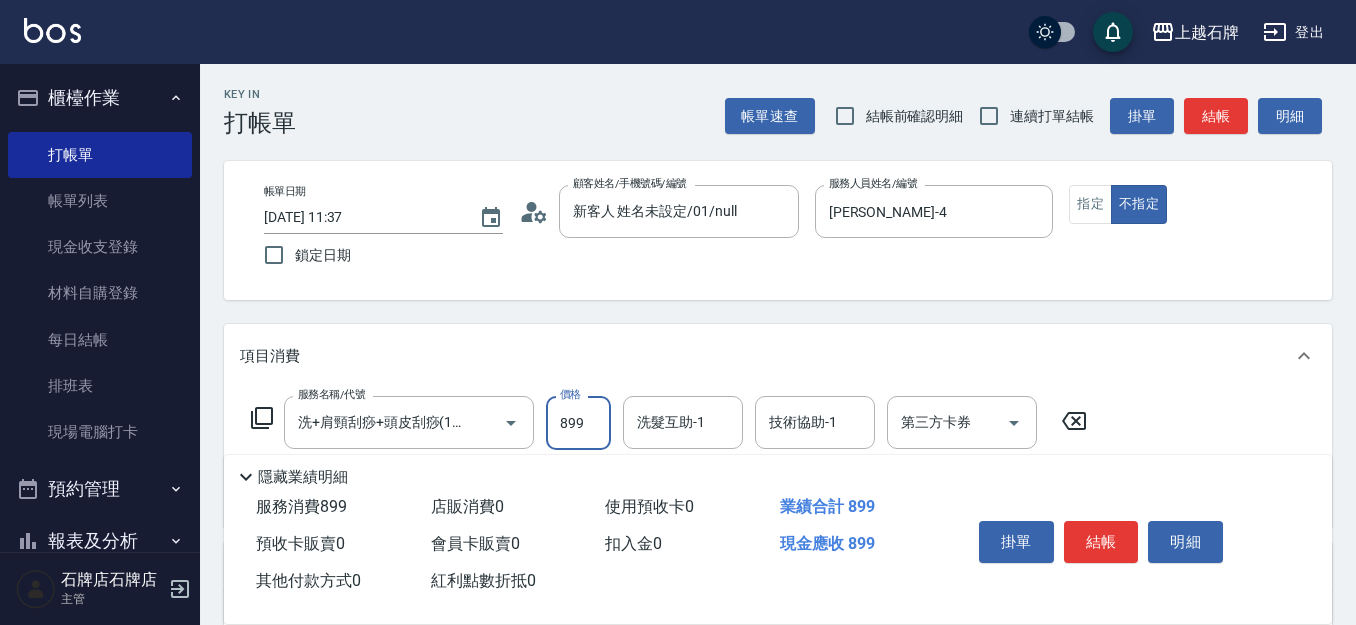 click on "899" at bounding box center [578, 423] 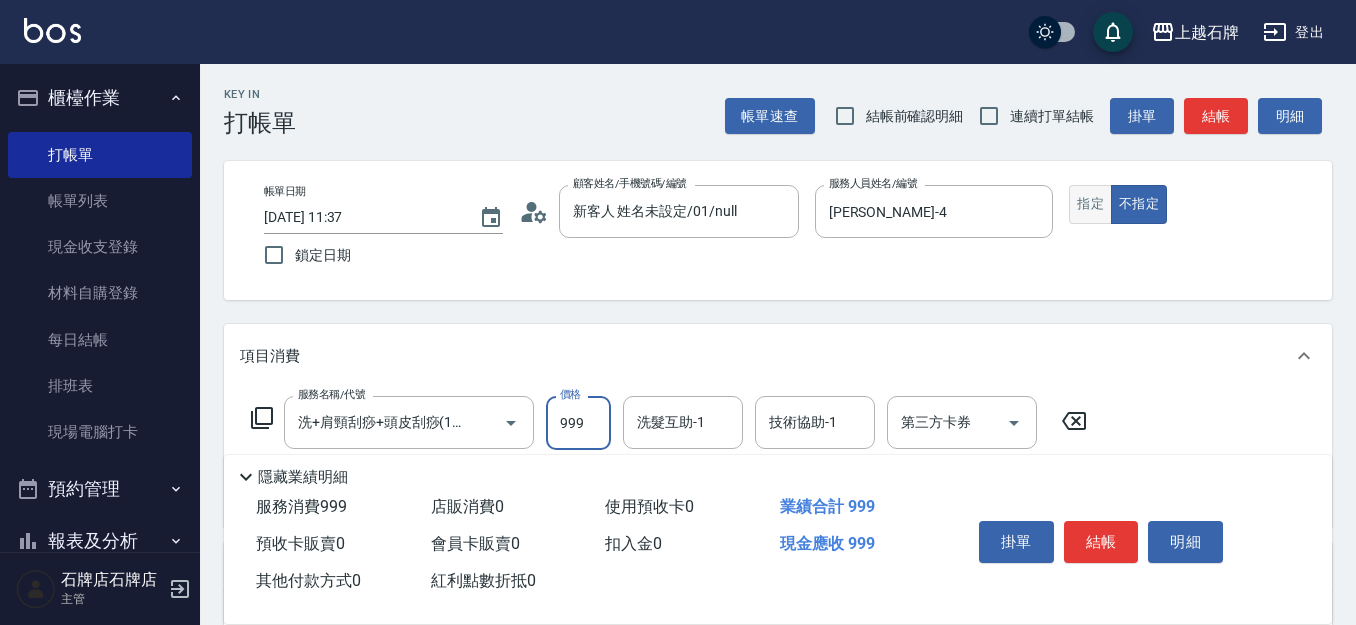 type on "999" 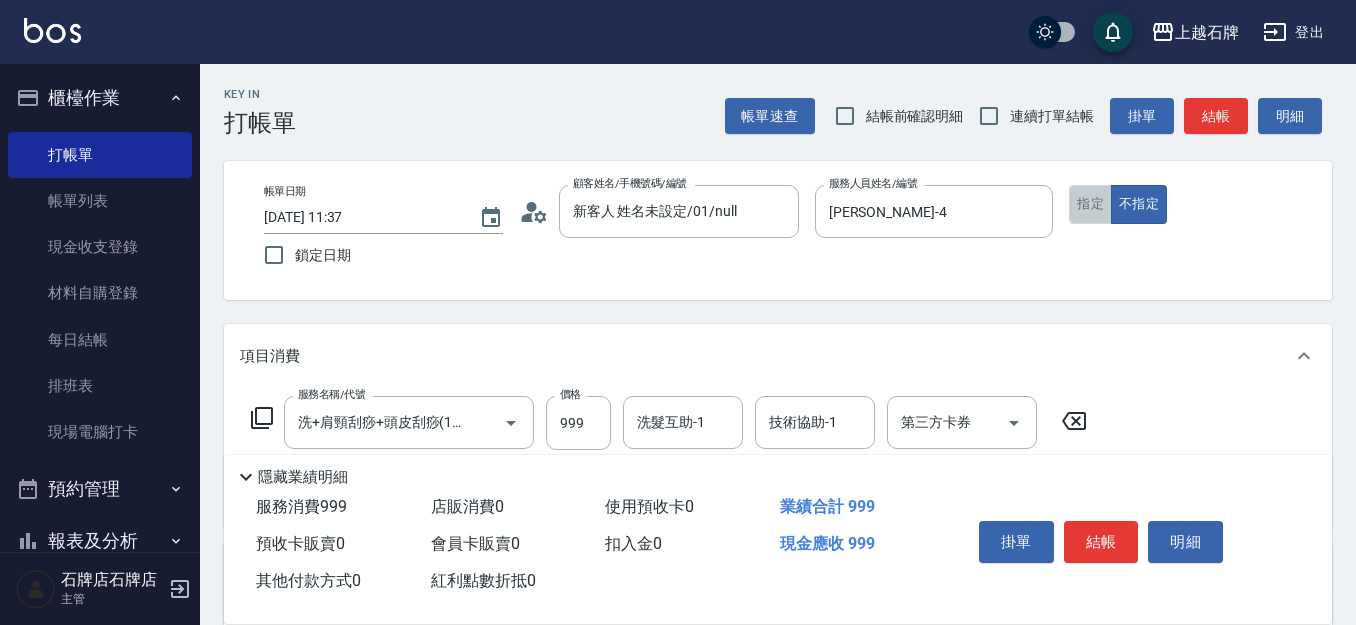 click on "指定" at bounding box center (1090, 204) 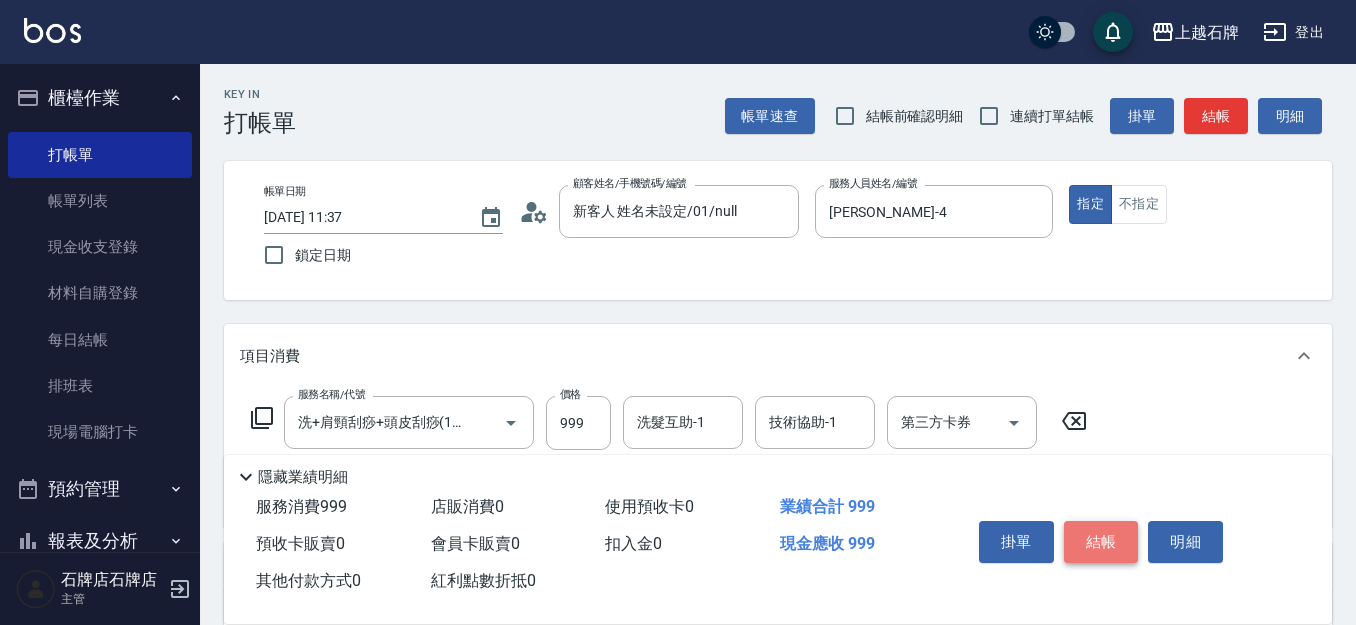 click on "結帳" at bounding box center [1101, 542] 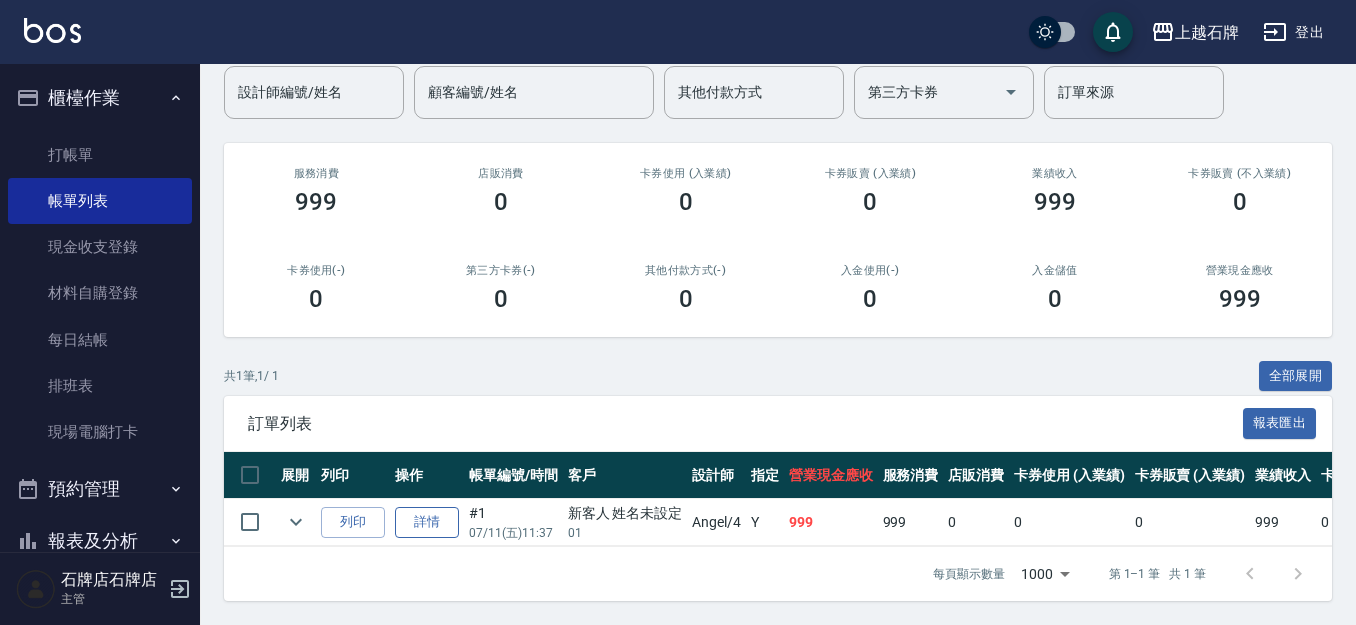 scroll, scrollTop: 183, scrollLeft: 0, axis: vertical 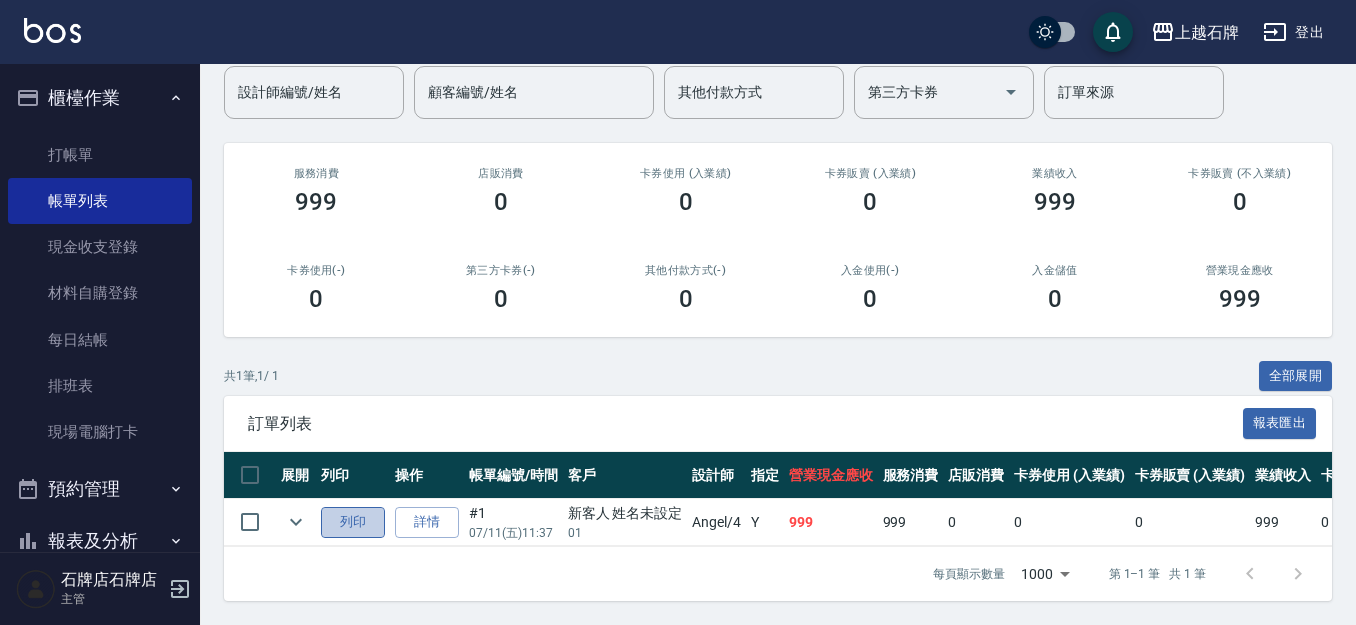 click on "列印" at bounding box center [353, 522] 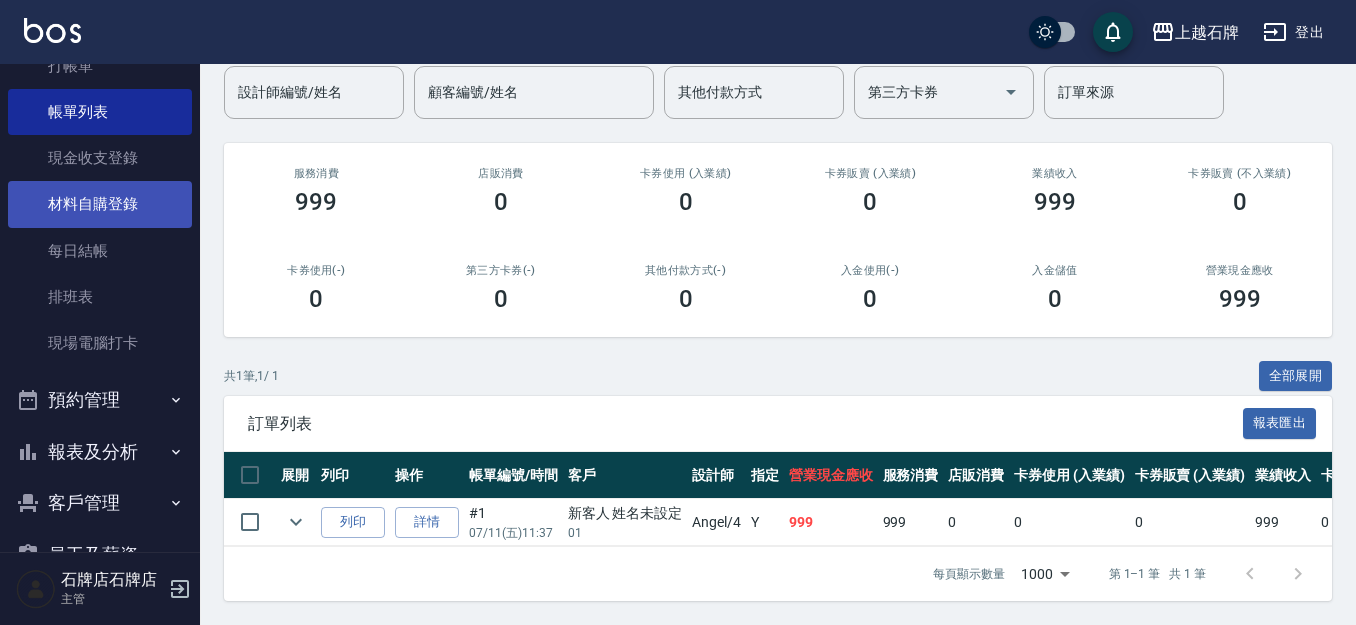scroll, scrollTop: 0, scrollLeft: 0, axis: both 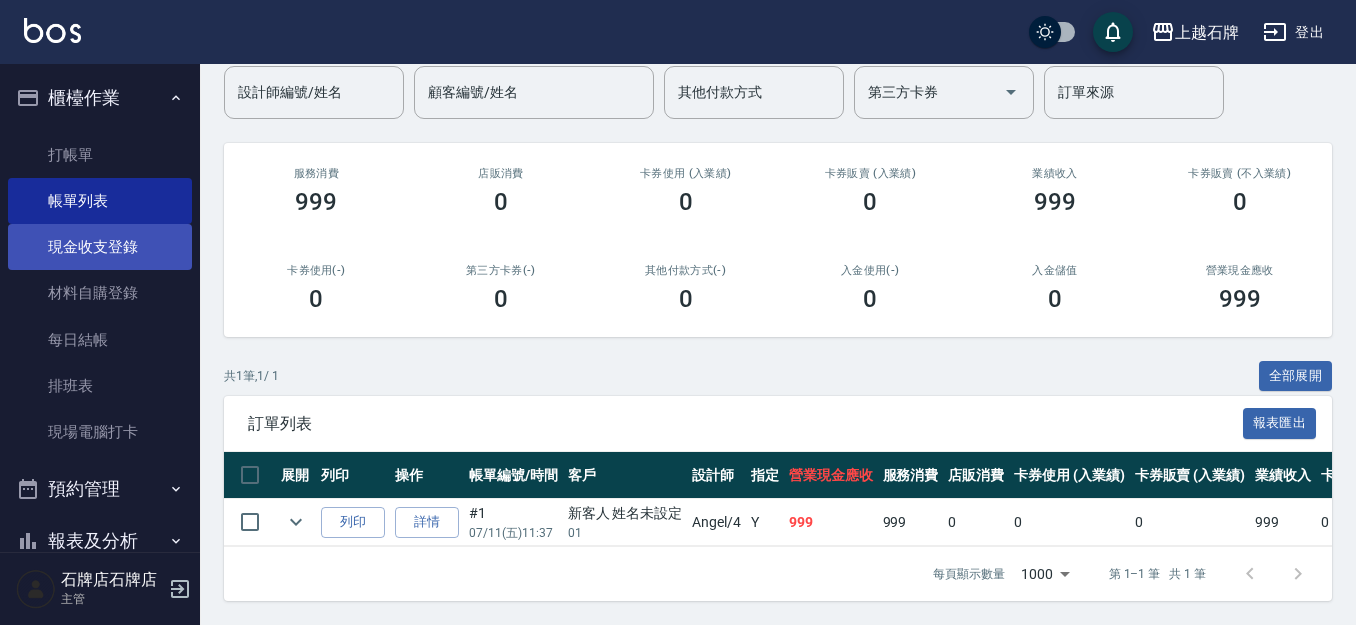 click on "現金收支登錄" at bounding box center [100, 247] 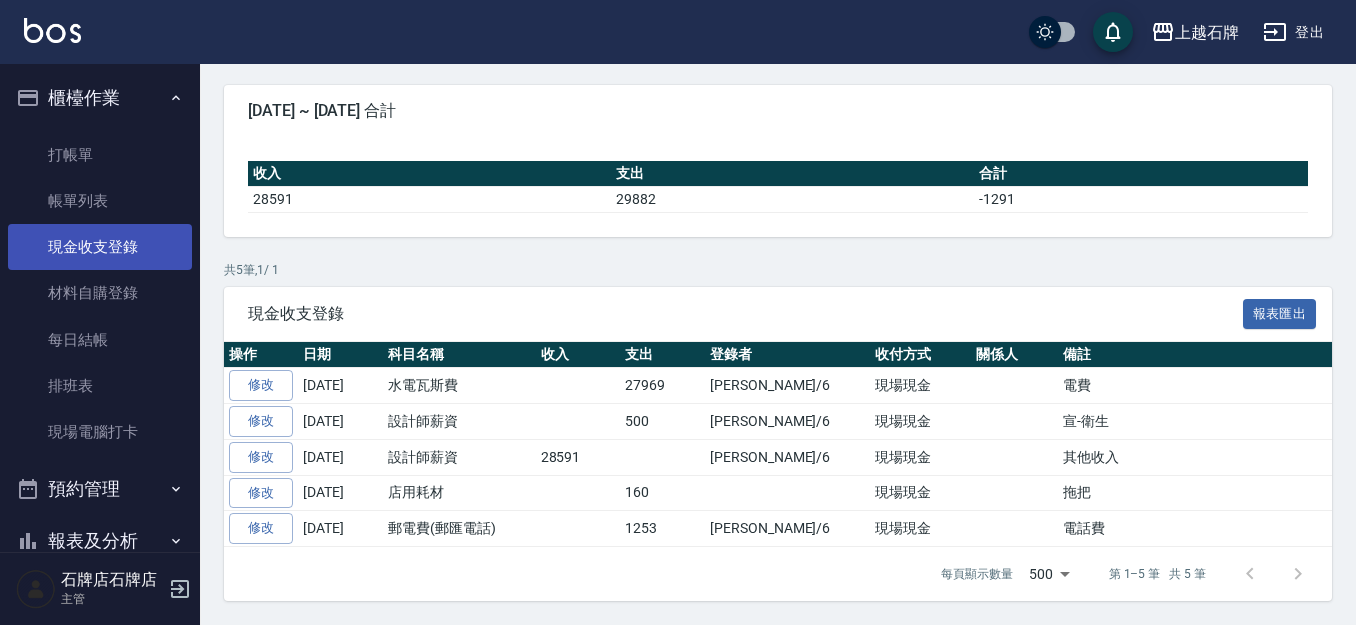 scroll, scrollTop: 0, scrollLeft: 0, axis: both 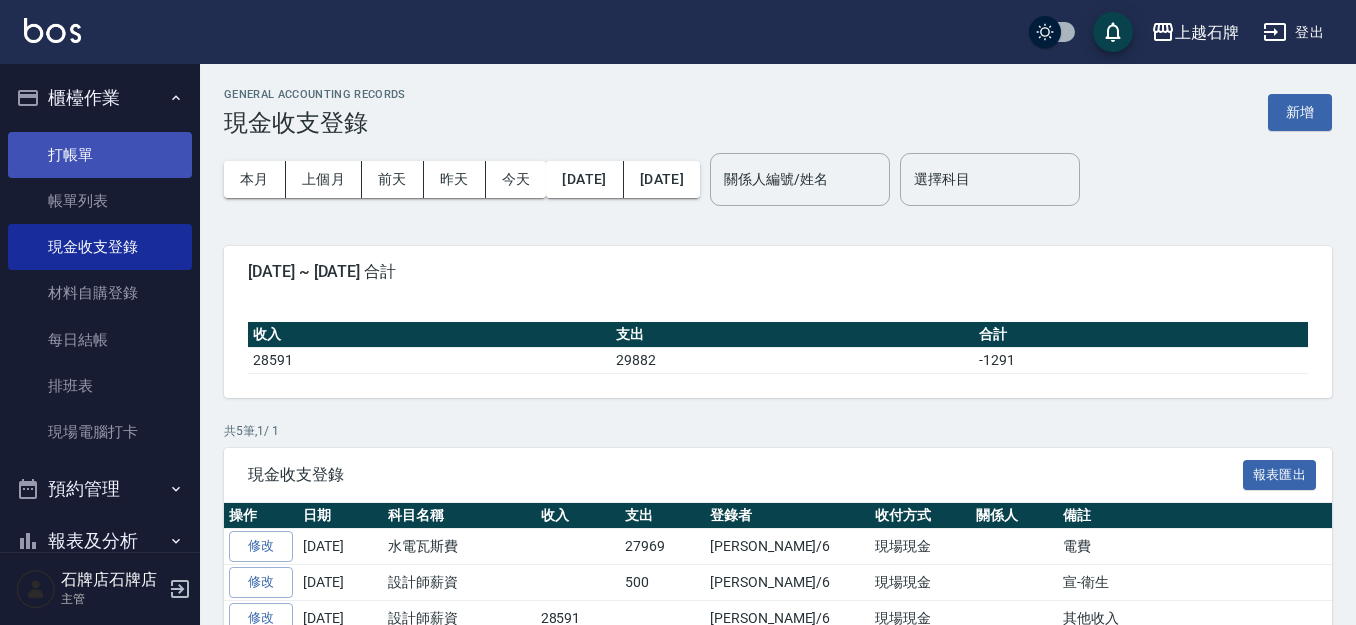 click on "打帳單" at bounding box center [100, 155] 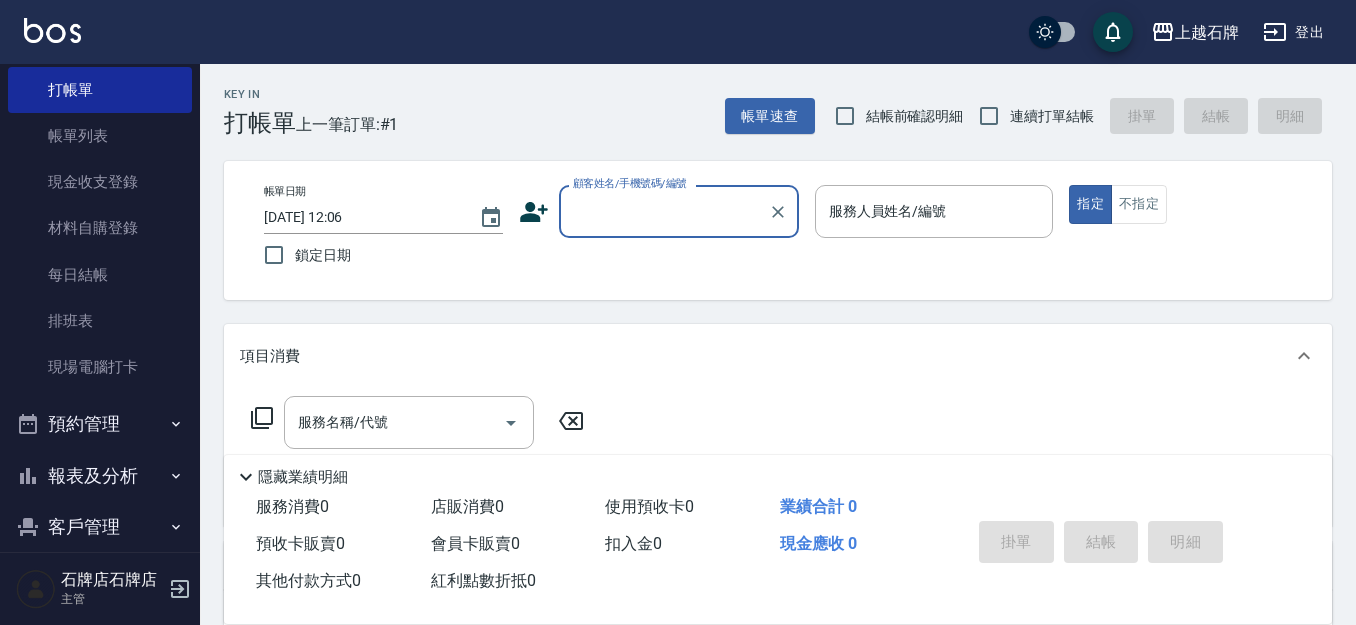 scroll, scrollTop: 100, scrollLeft: 0, axis: vertical 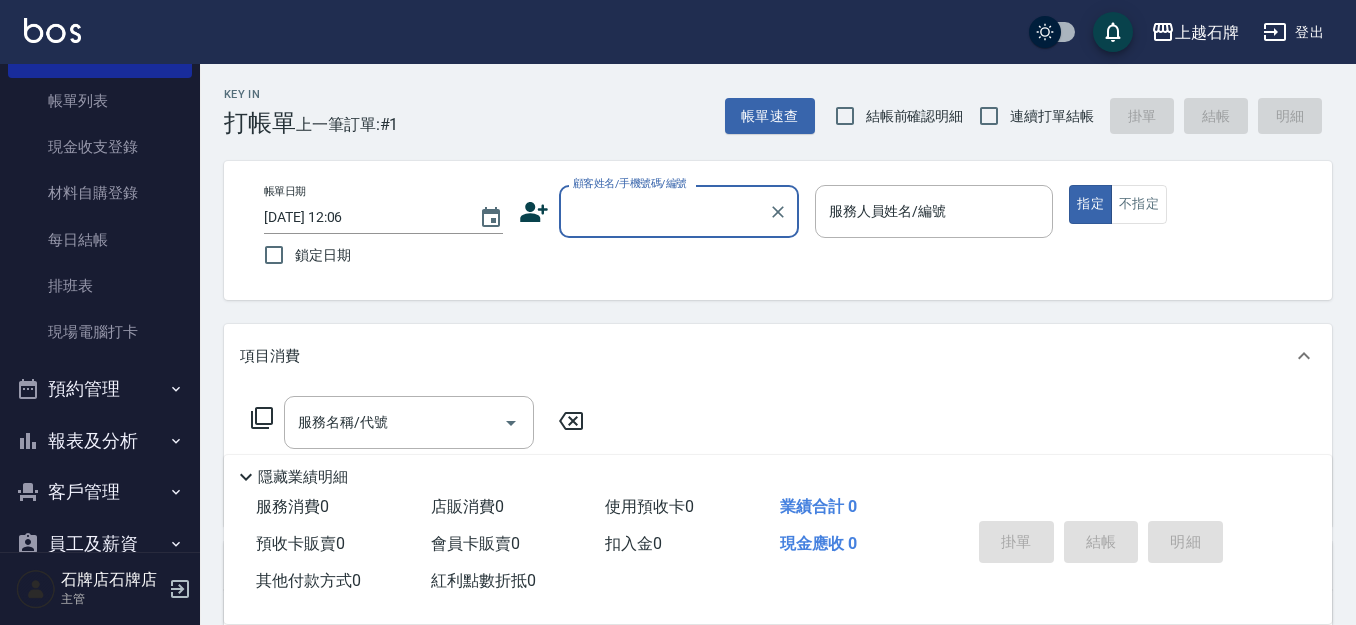 drag, startPoint x: 94, startPoint y: 437, endPoint x: 102, endPoint y: 472, distance: 35.902645 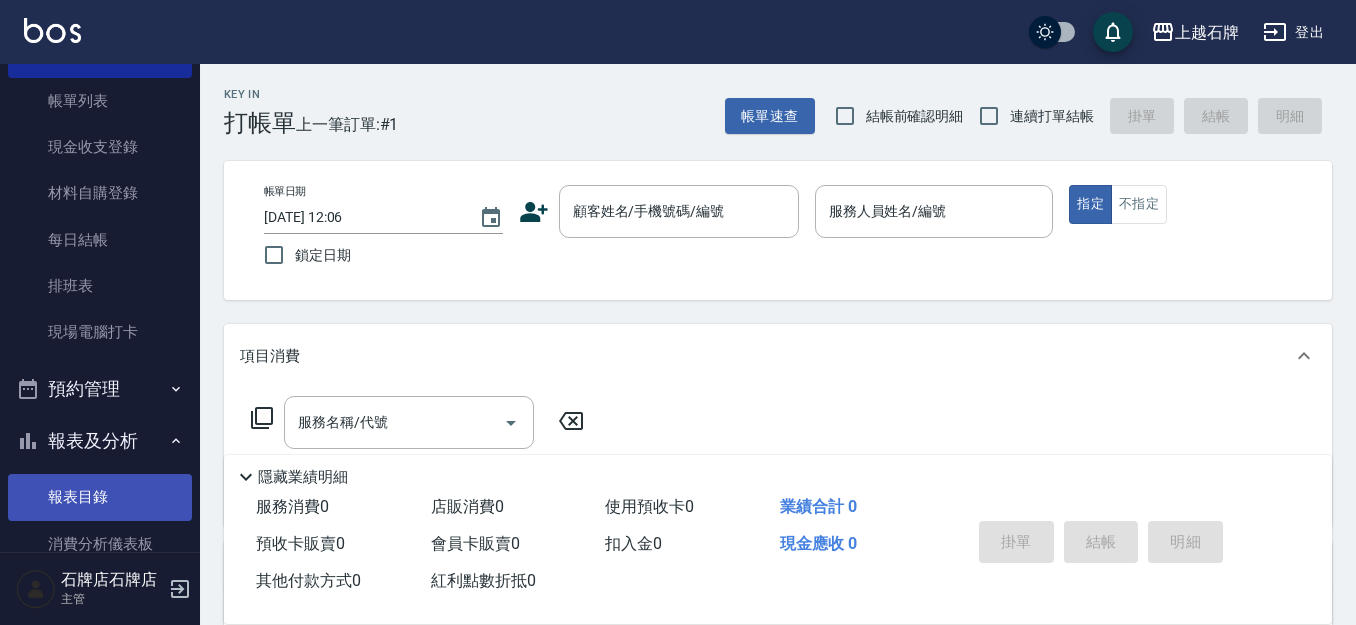 click on "報表目錄" at bounding box center (100, 497) 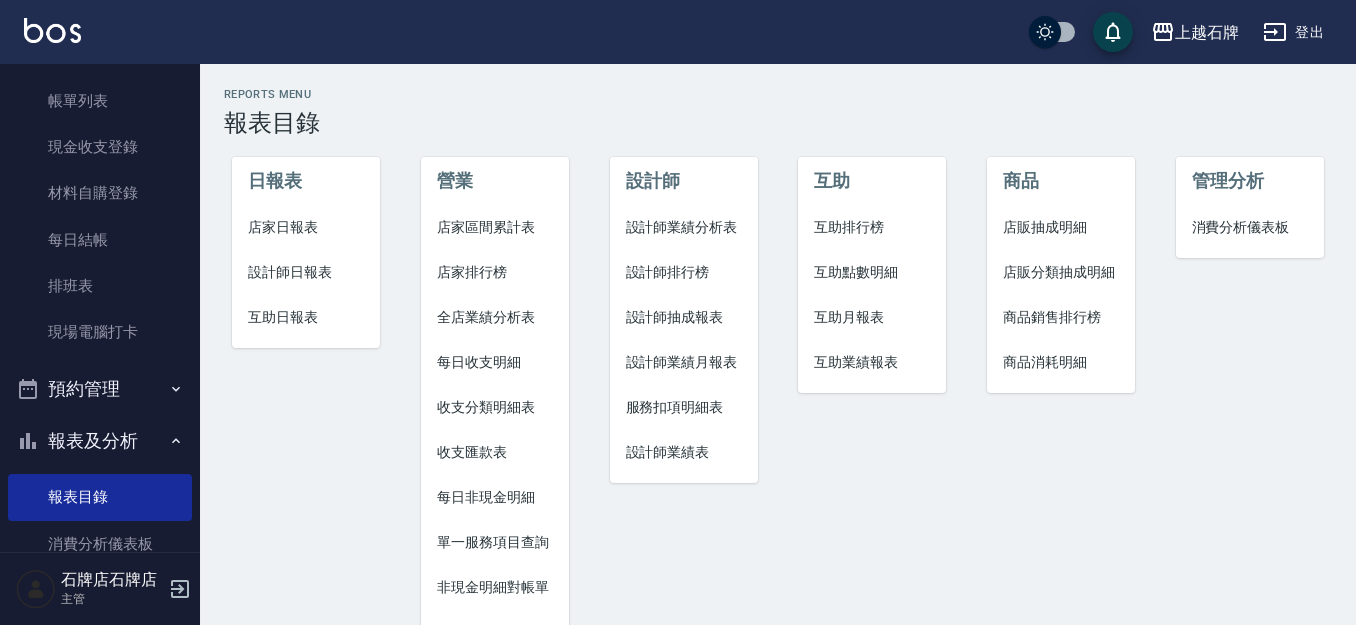 click on "設計師日報表" at bounding box center [306, 272] 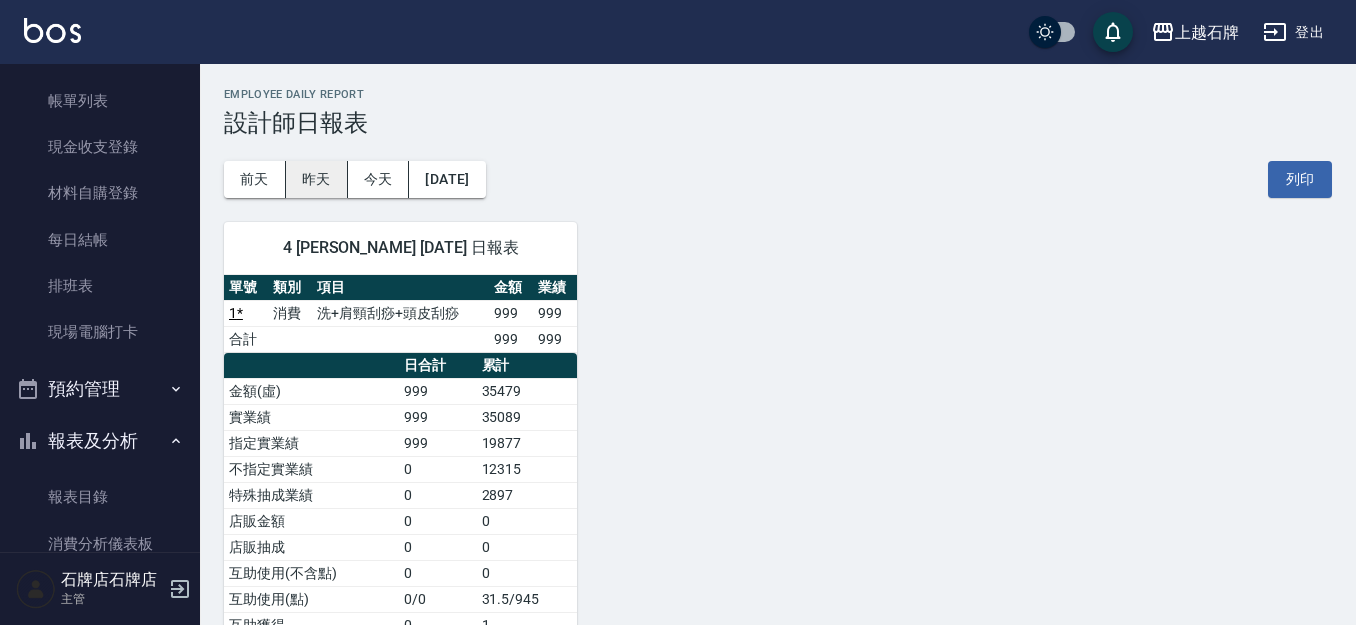 click on "昨天" at bounding box center [317, 179] 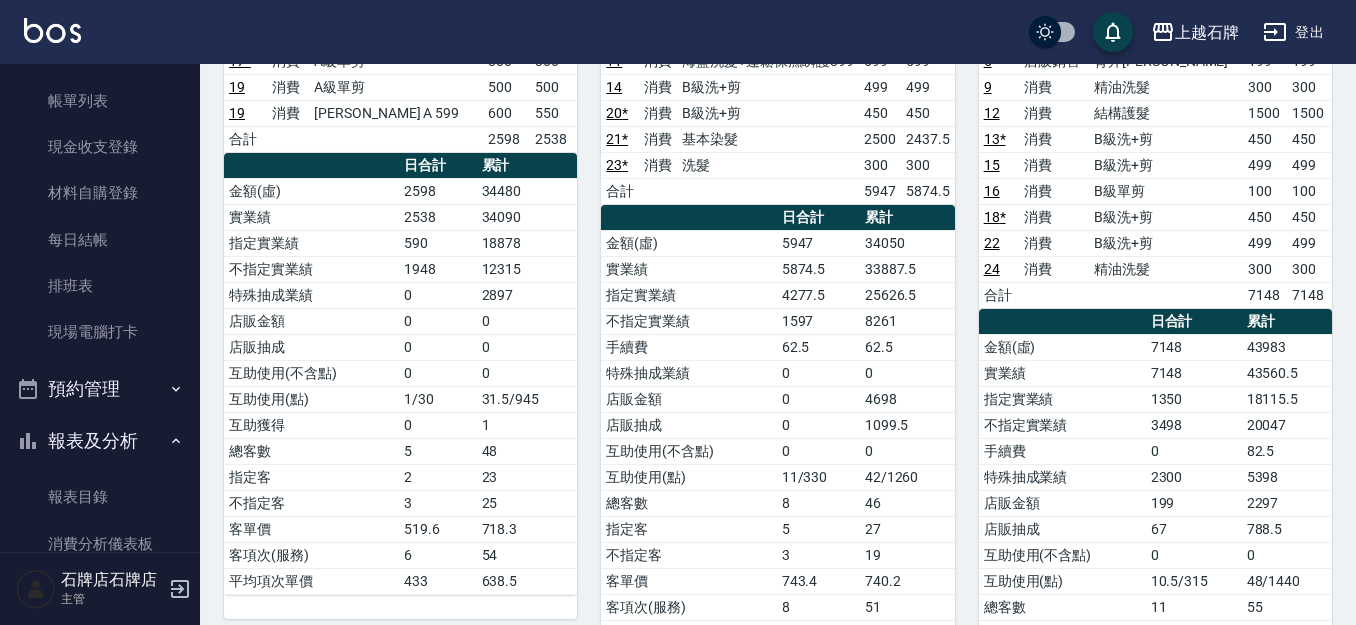 scroll, scrollTop: 104, scrollLeft: 0, axis: vertical 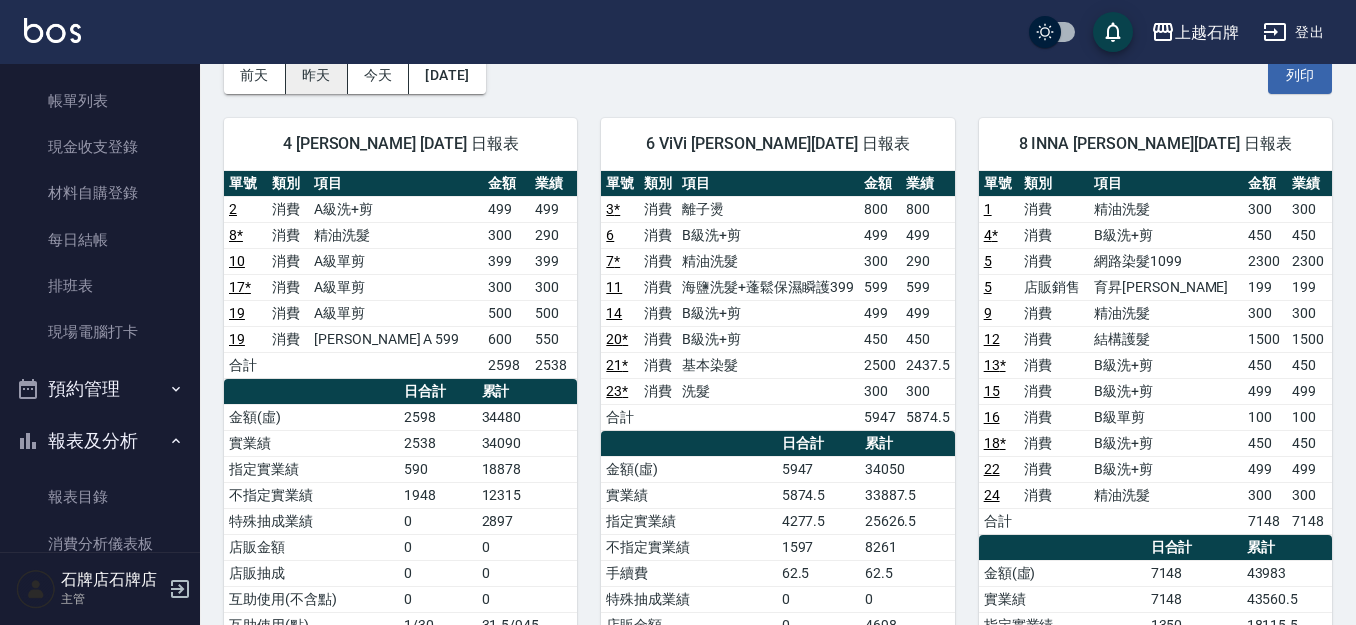 click on "昨天" at bounding box center [317, 75] 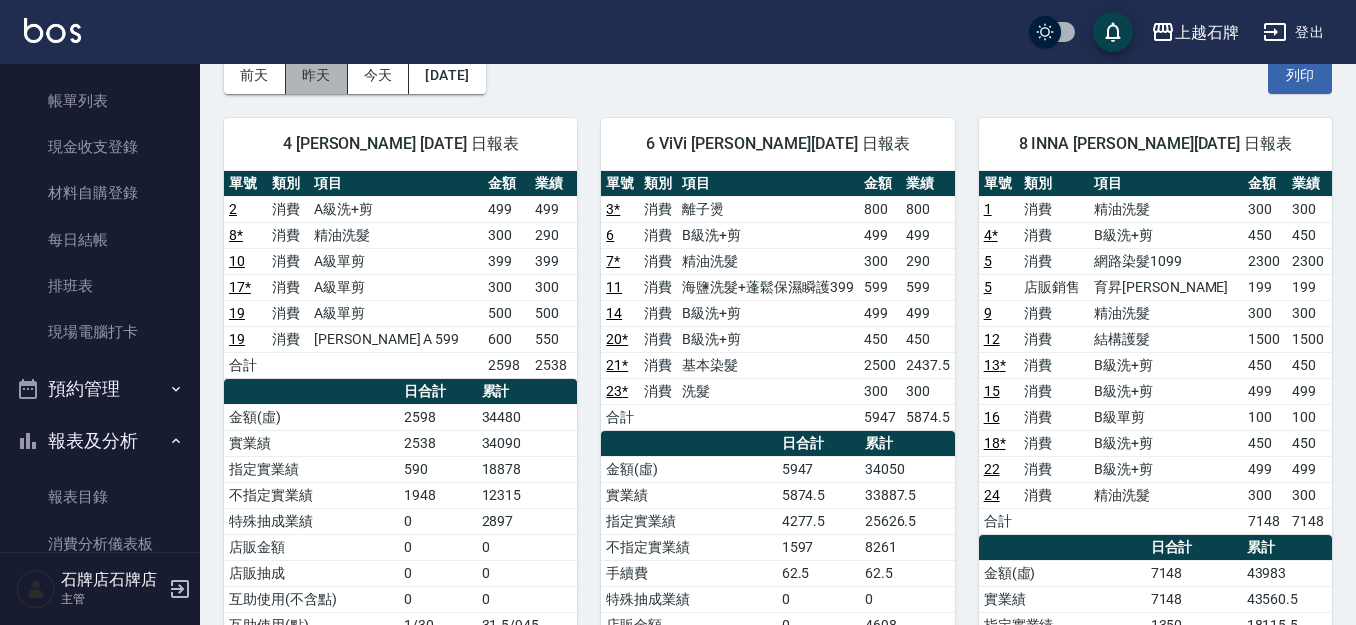 click on "昨天" at bounding box center [317, 75] 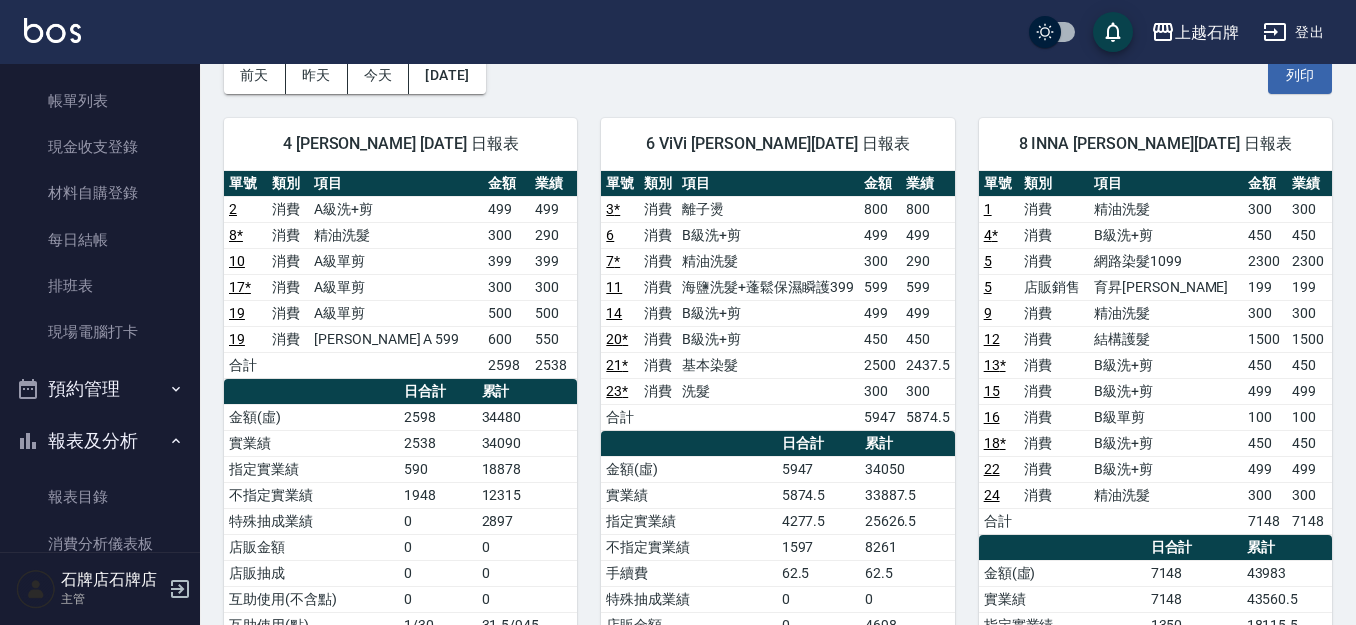 click on "前天" at bounding box center [255, 75] 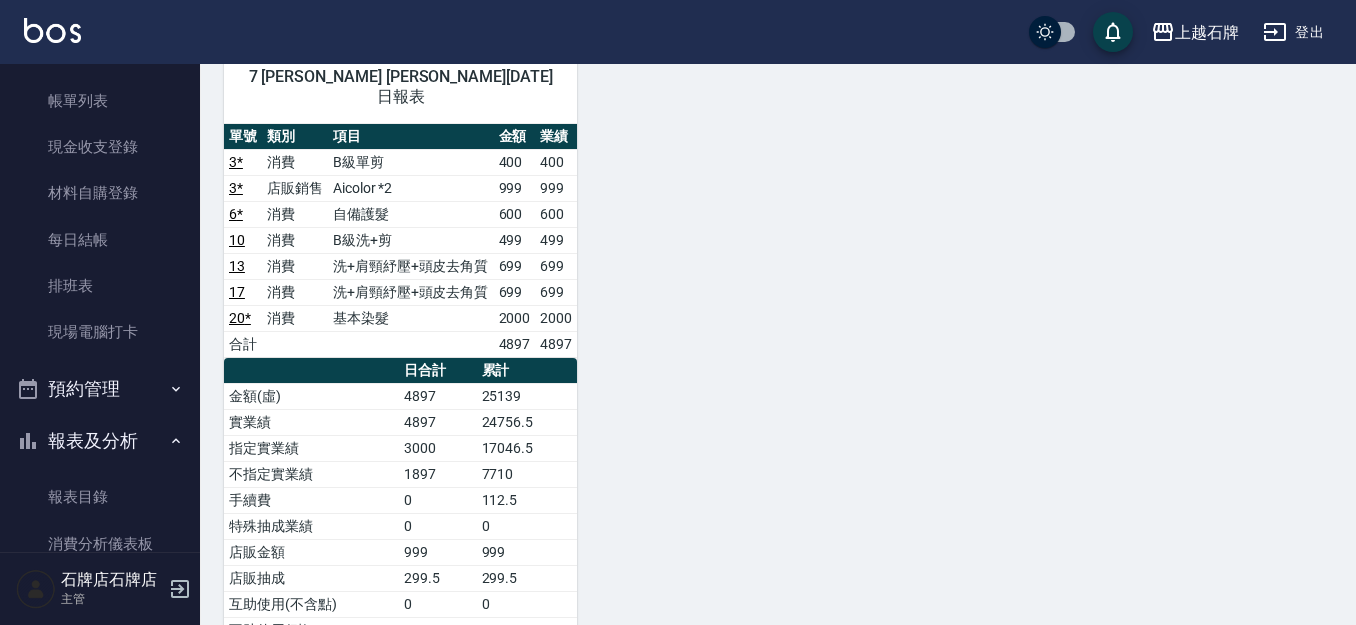scroll, scrollTop: 500, scrollLeft: 0, axis: vertical 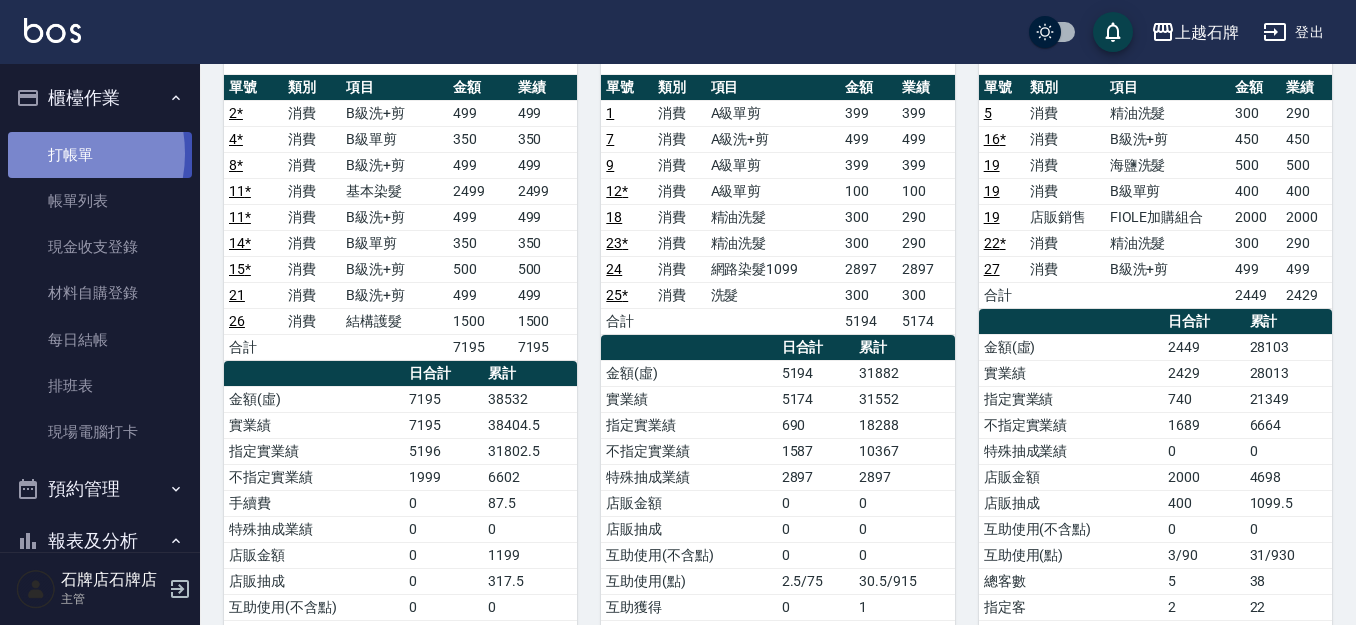 drag, startPoint x: 49, startPoint y: 153, endPoint x: 56, endPoint y: 137, distance: 17.464249 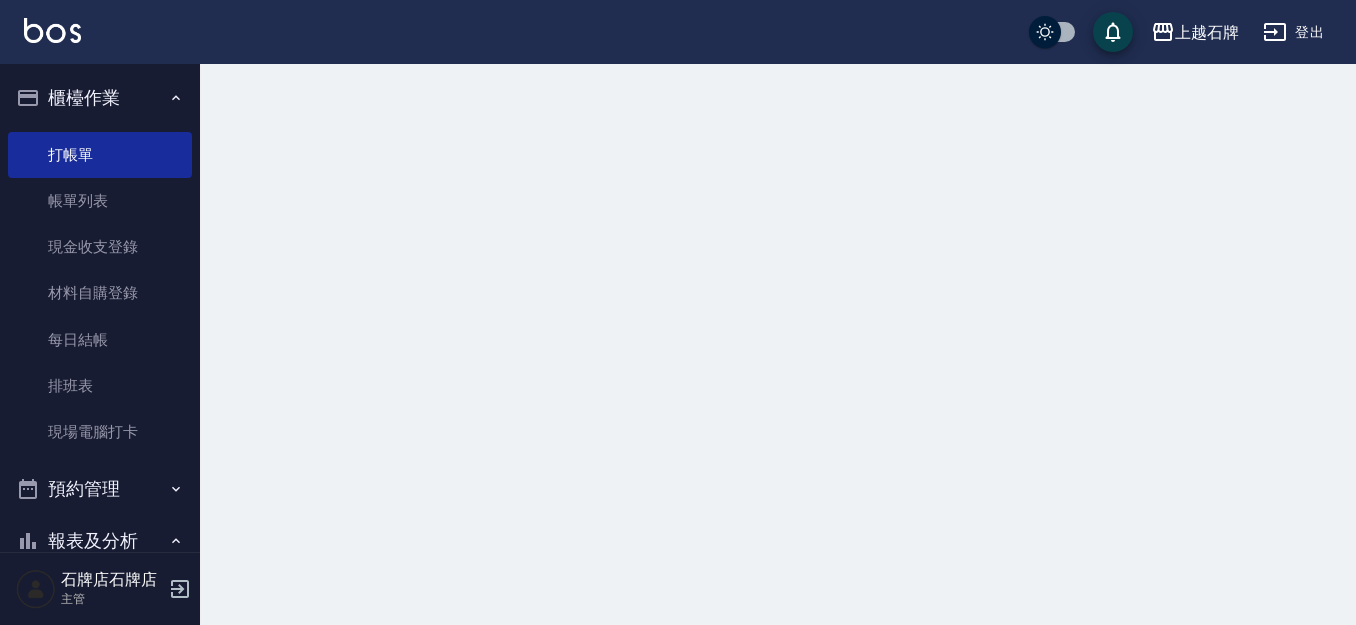 scroll, scrollTop: 0, scrollLeft: 0, axis: both 